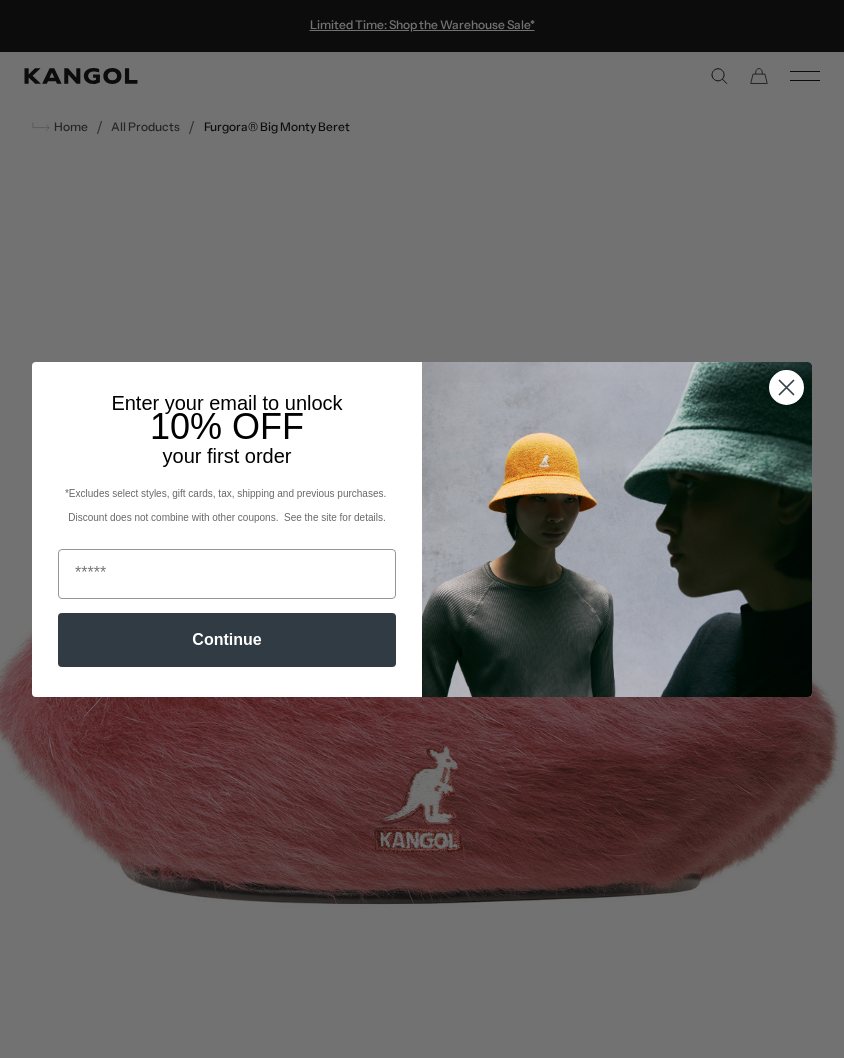 scroll, scrollTop: 0, scrollLeft: 0, axis: both 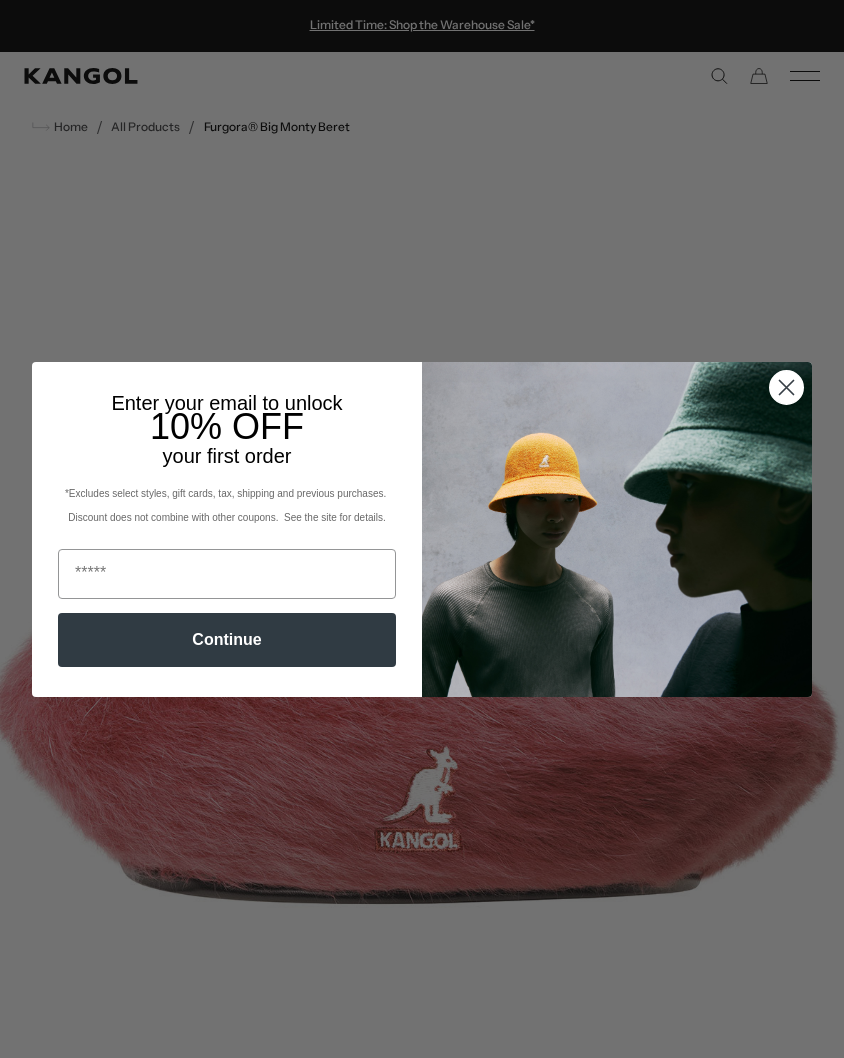 click at bounding box center [786, 386] 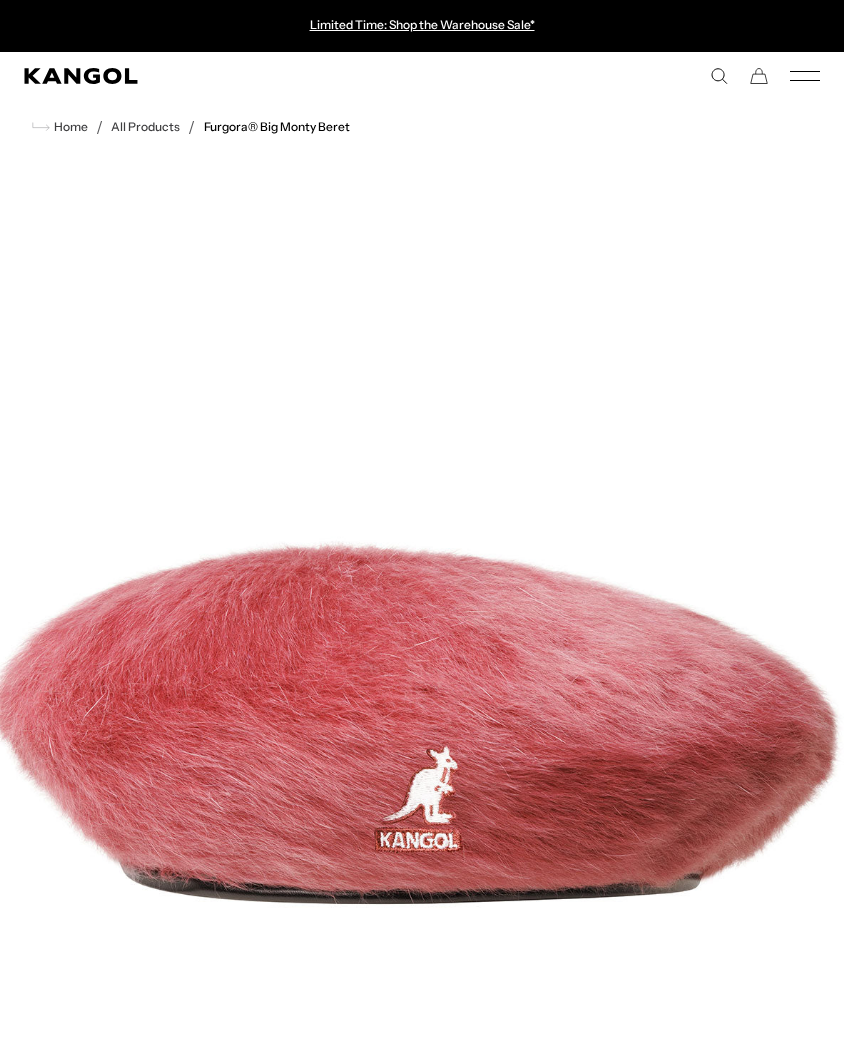 scroll, scrollTop: 0, scrollLeft: 0, axis: both 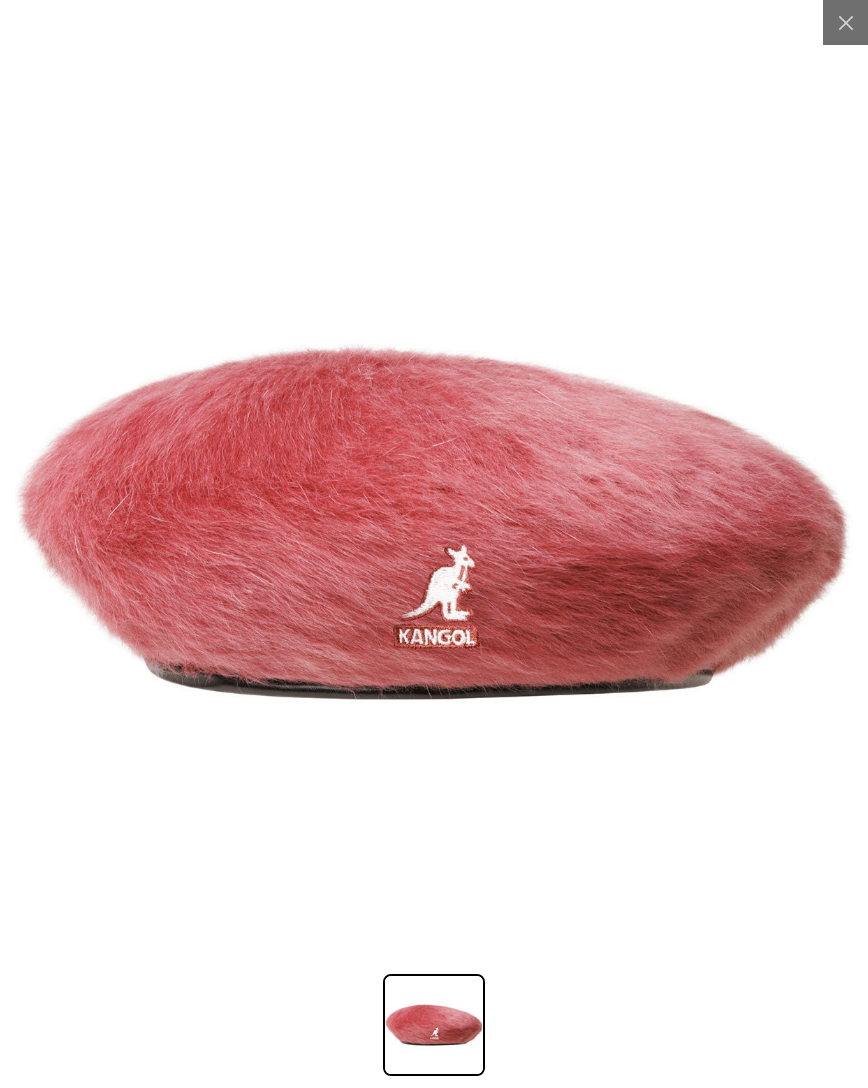 click at bounding box center (845, 22) 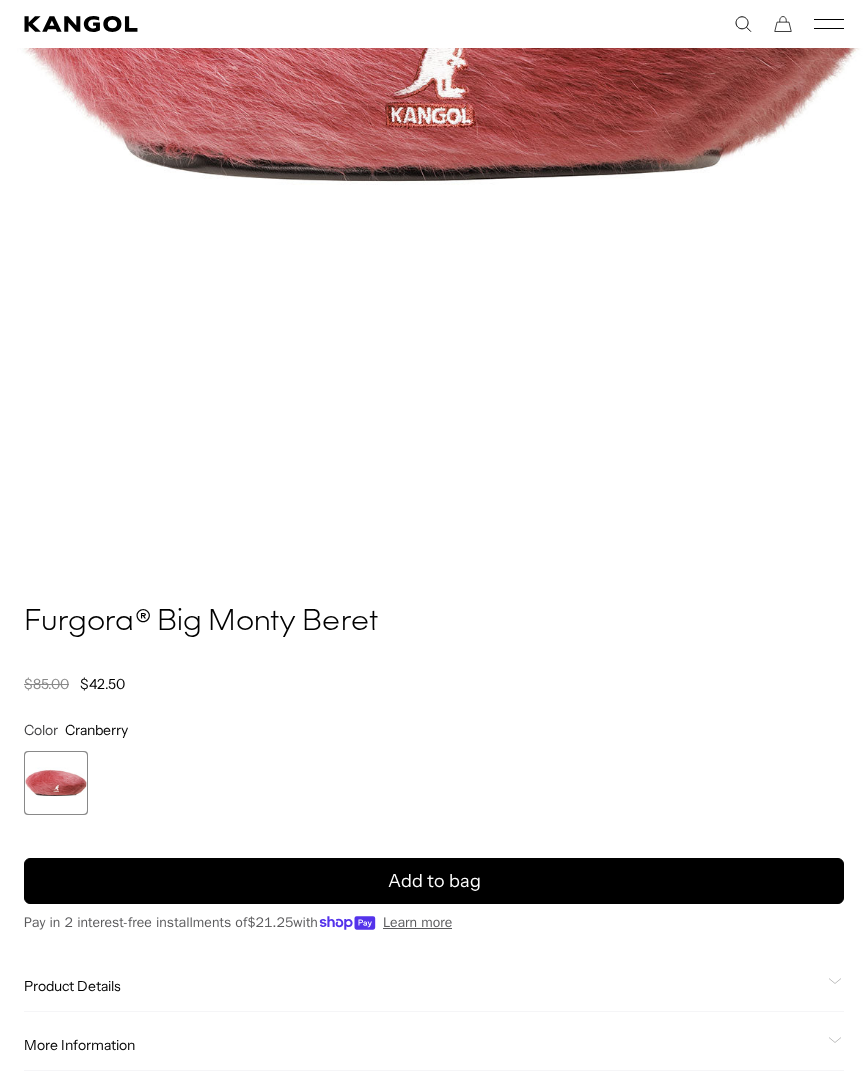 scroll, scrollTop: 969, scrollLeft: 0, axis: vertical 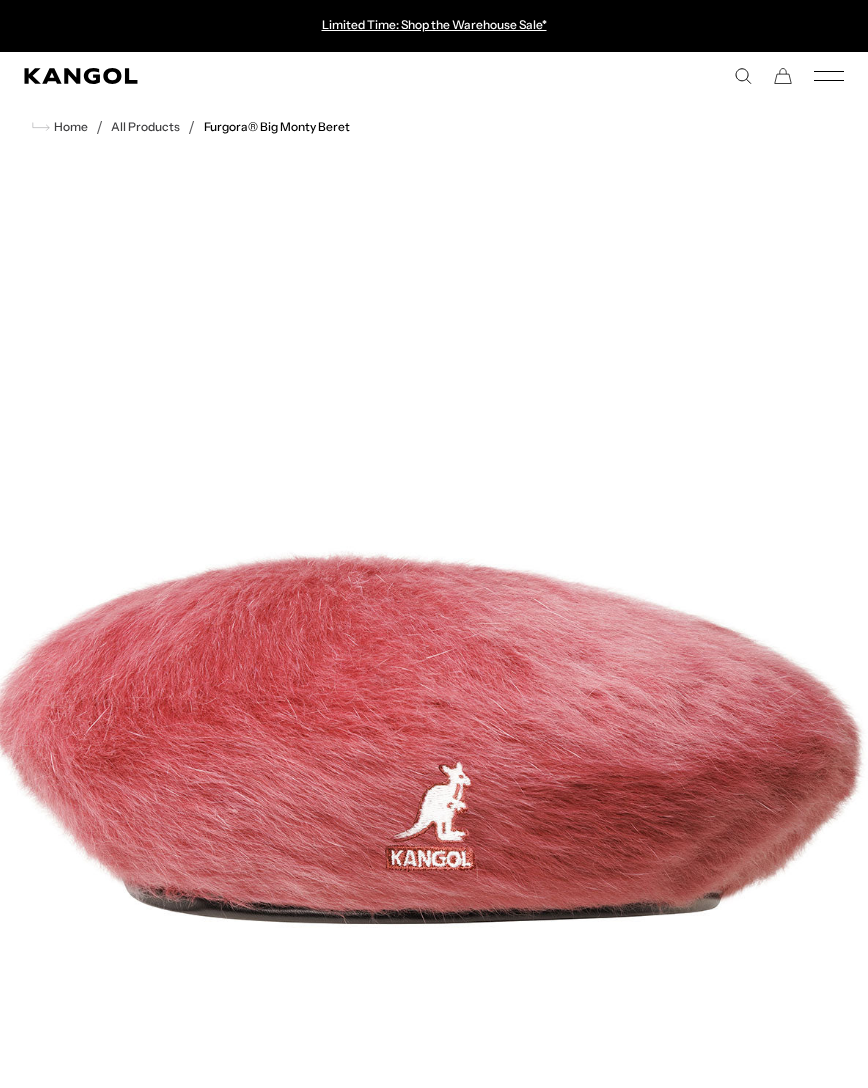 click at bounding box center [829, 76] 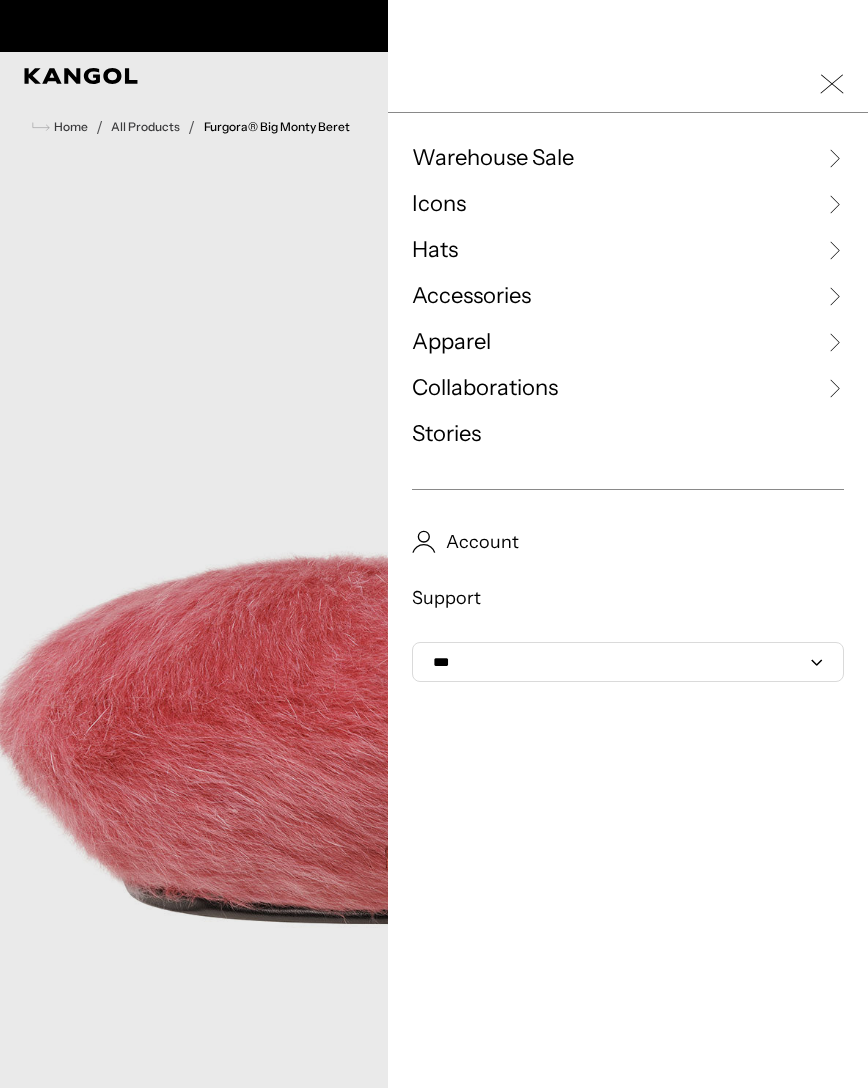 scroll, scrollTop: 0, scrollLeft: 412, axis: horizontal 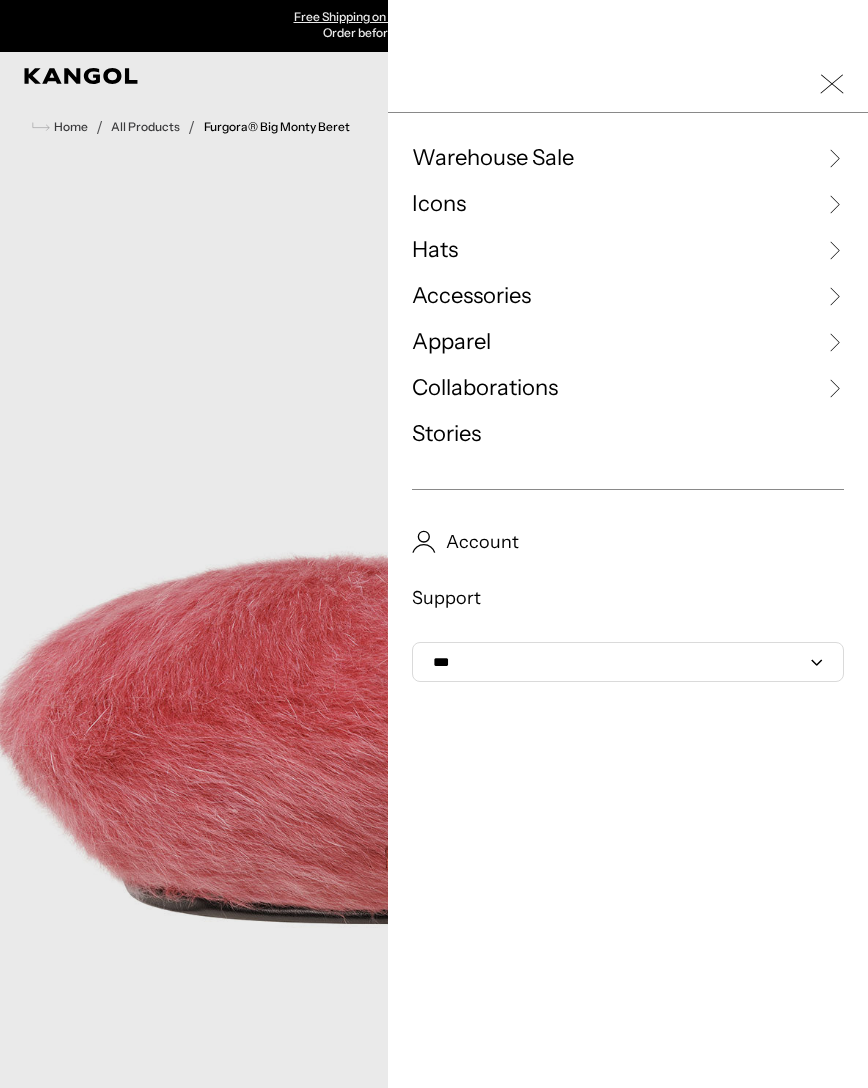 click at bounding box center (834, 250) 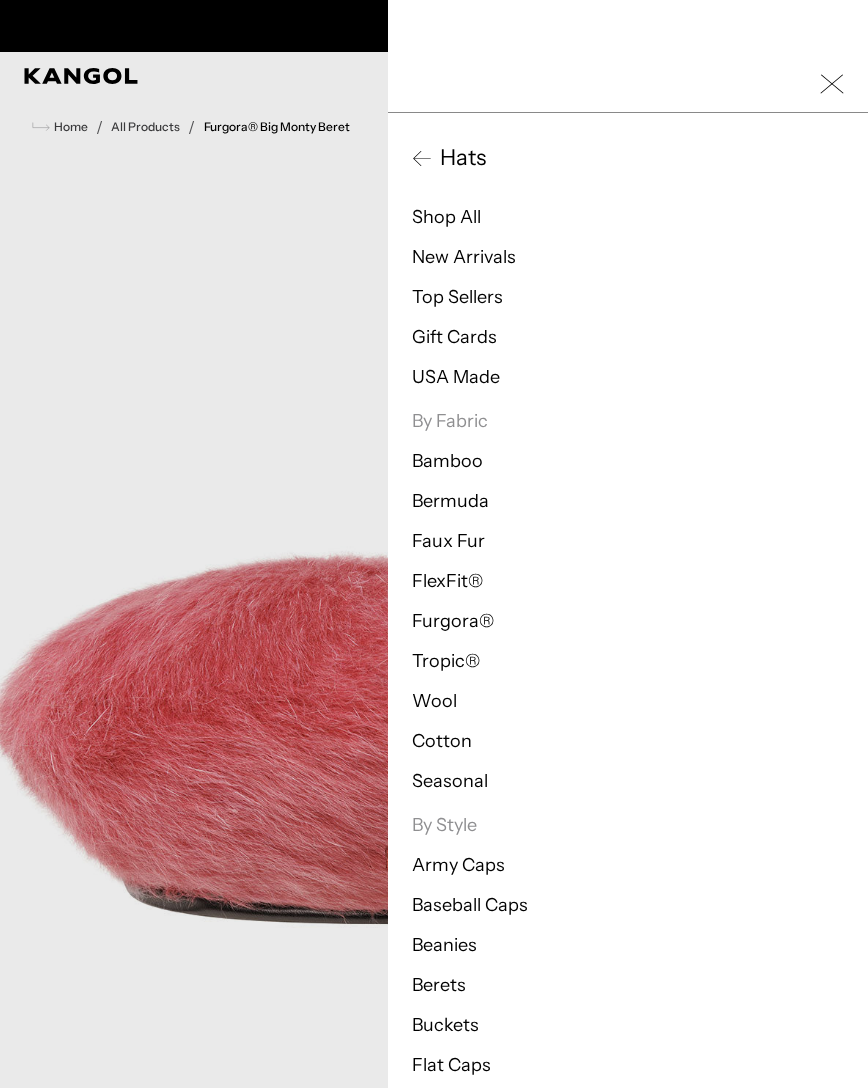 scroll, scrollTop: 0, scrollLeft: 412, axis: horizontal 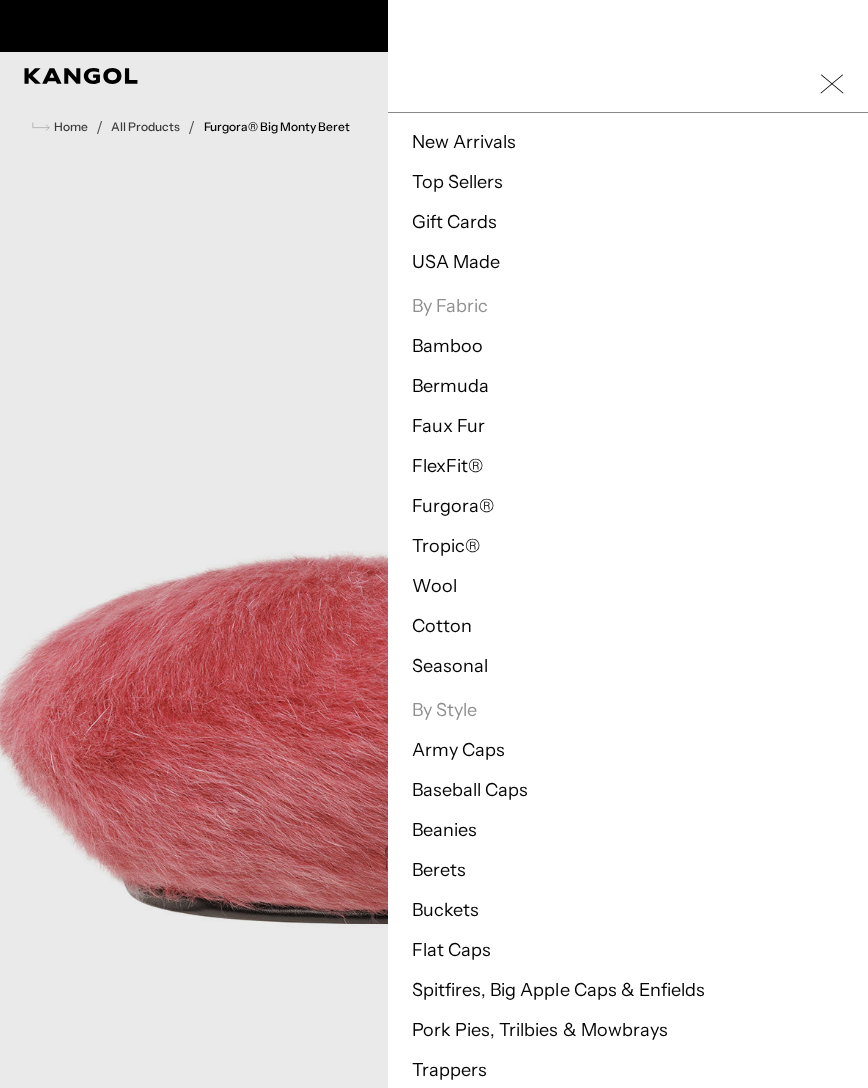 click at bounding box center [434, 544] 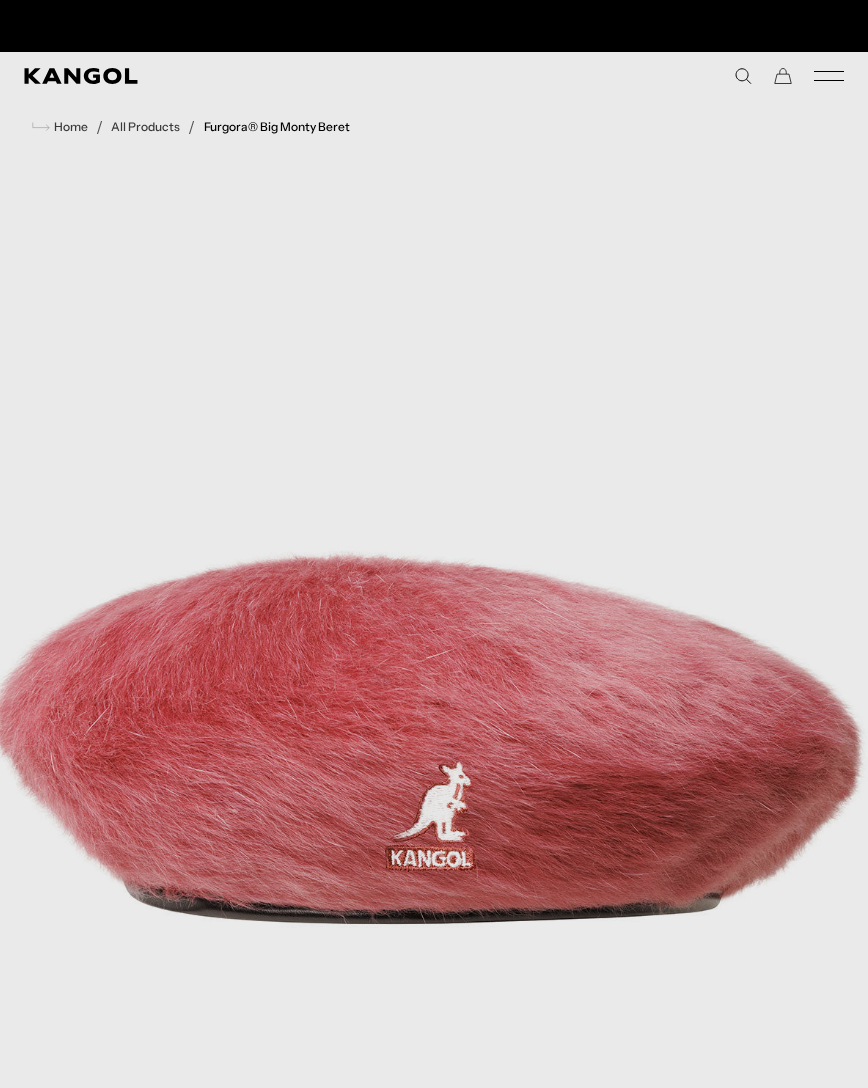 scroll, scrollTop: 0, scrollLeft: 0, axis: both 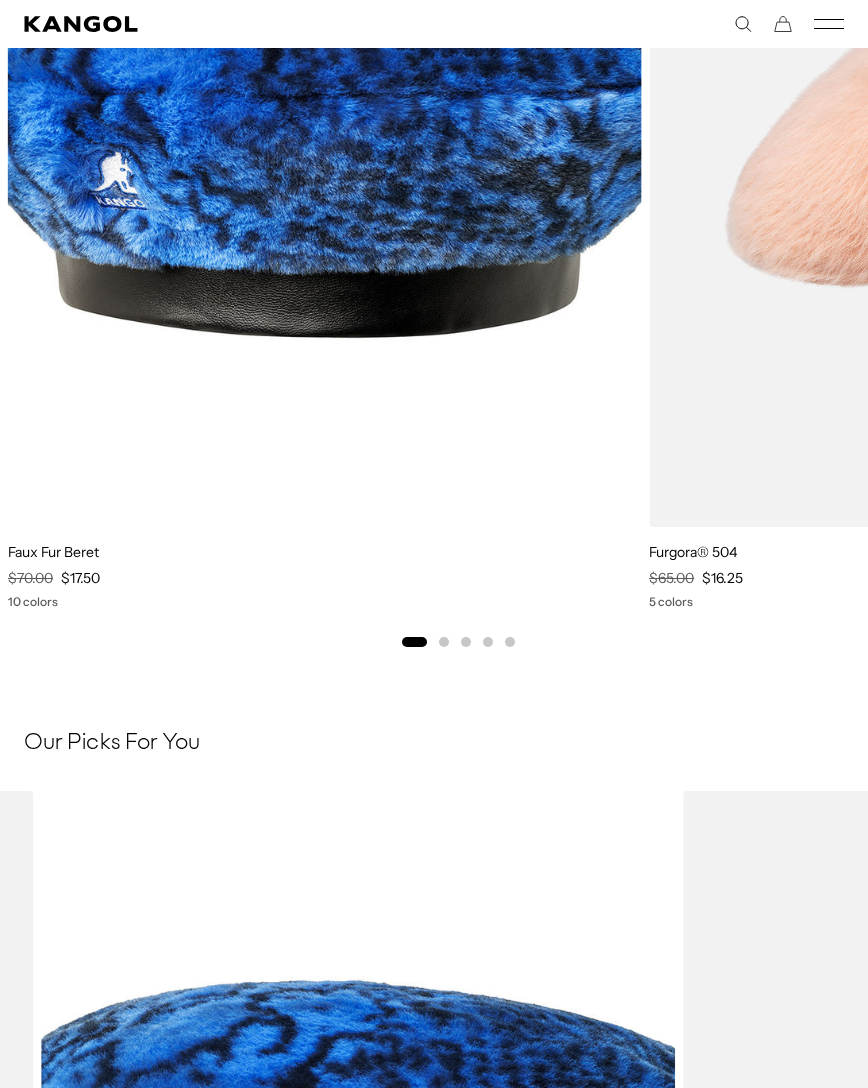 click at bounding box center [0, 0] 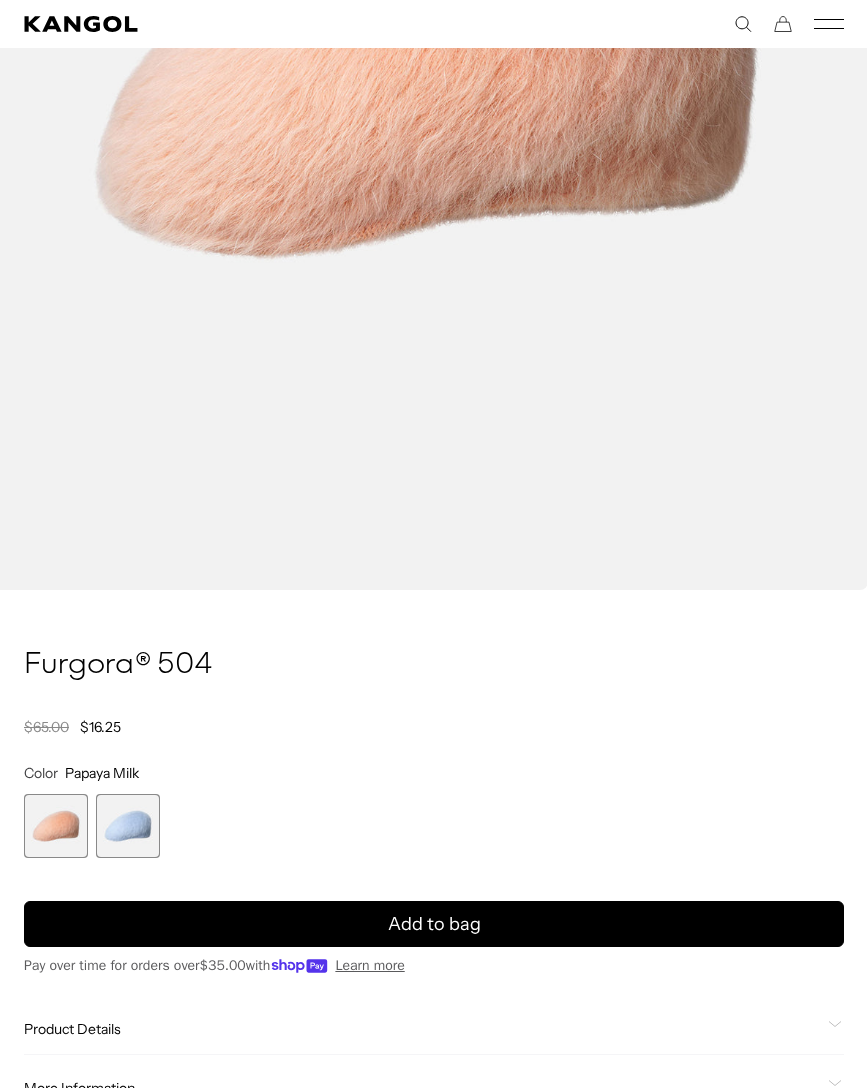 scroll, scrollTop: 0, scrollLeft: 0, axis: both 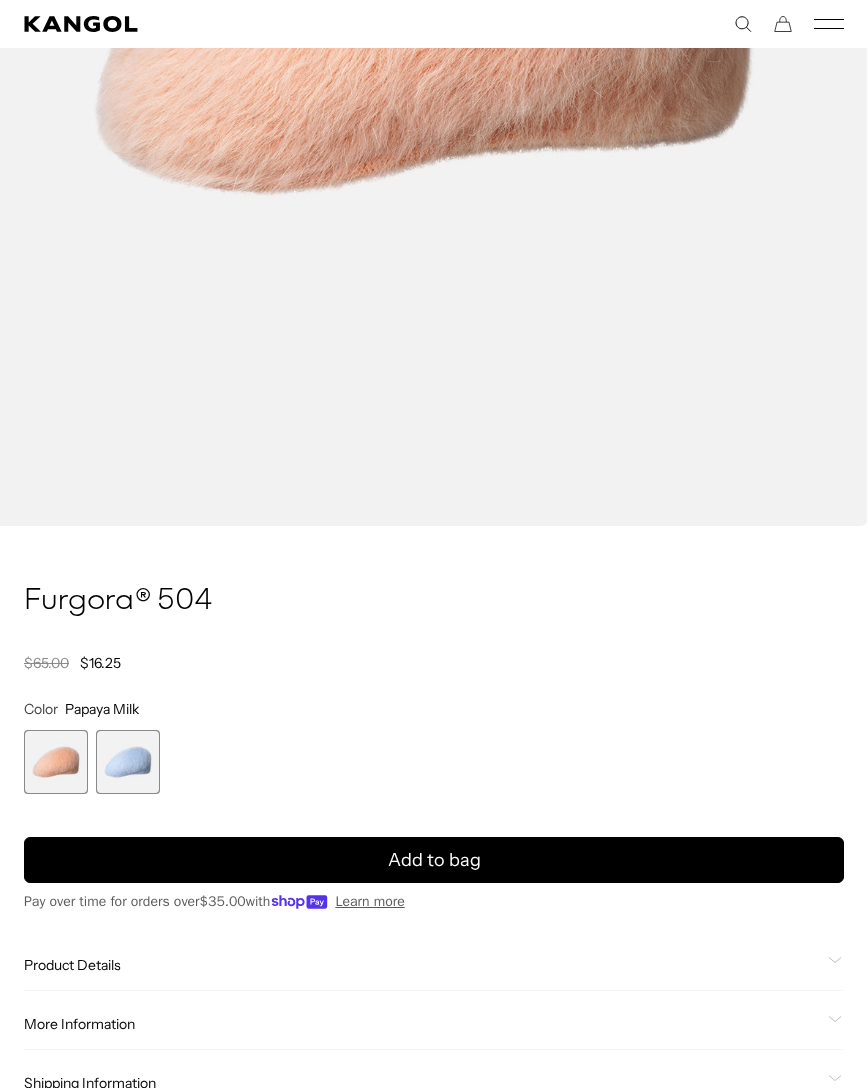 click at bounding box center [128, 762] 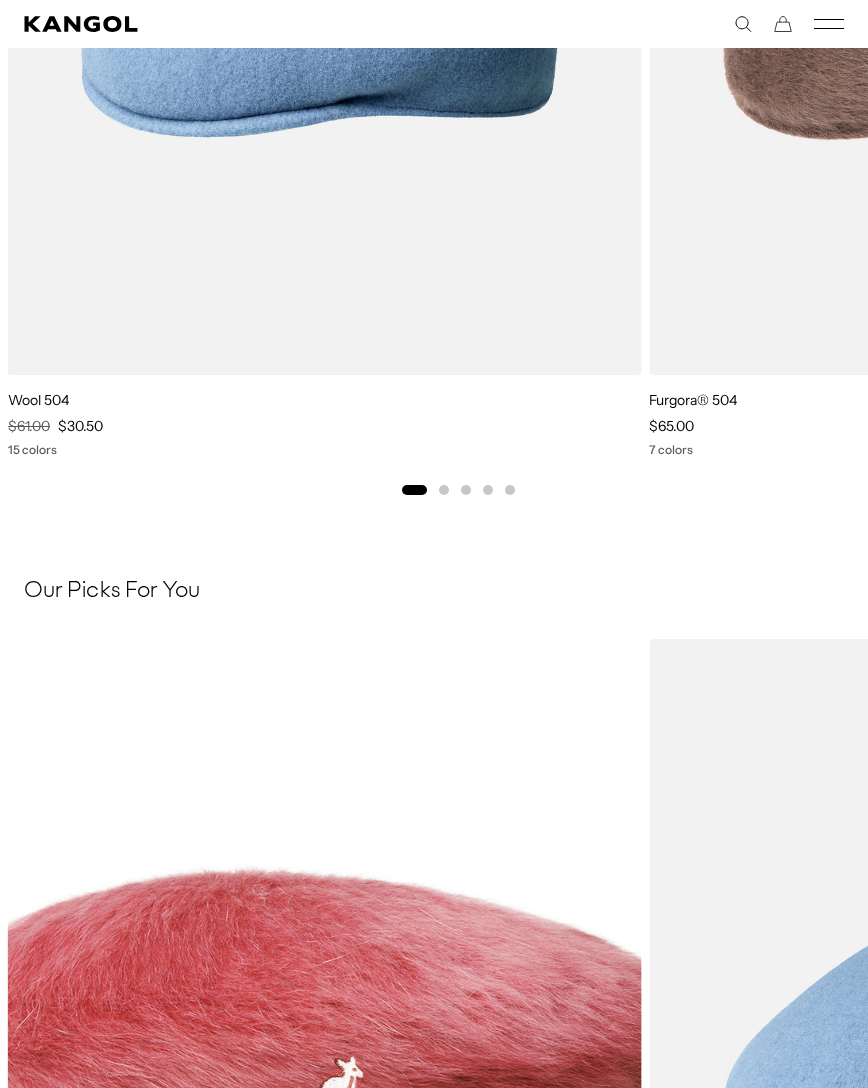 scroll, scrollTop: 2663, scrollLeft: 0, axis: vertical 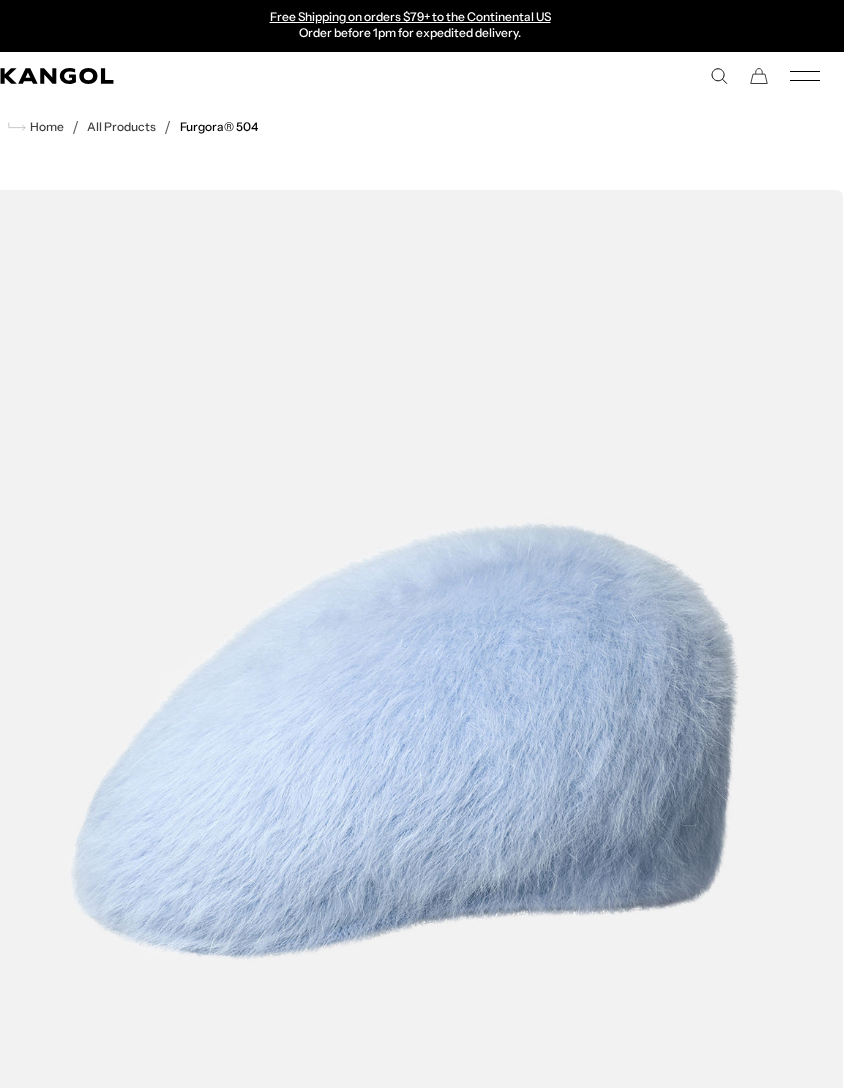 click at bounding box center [805, 76] 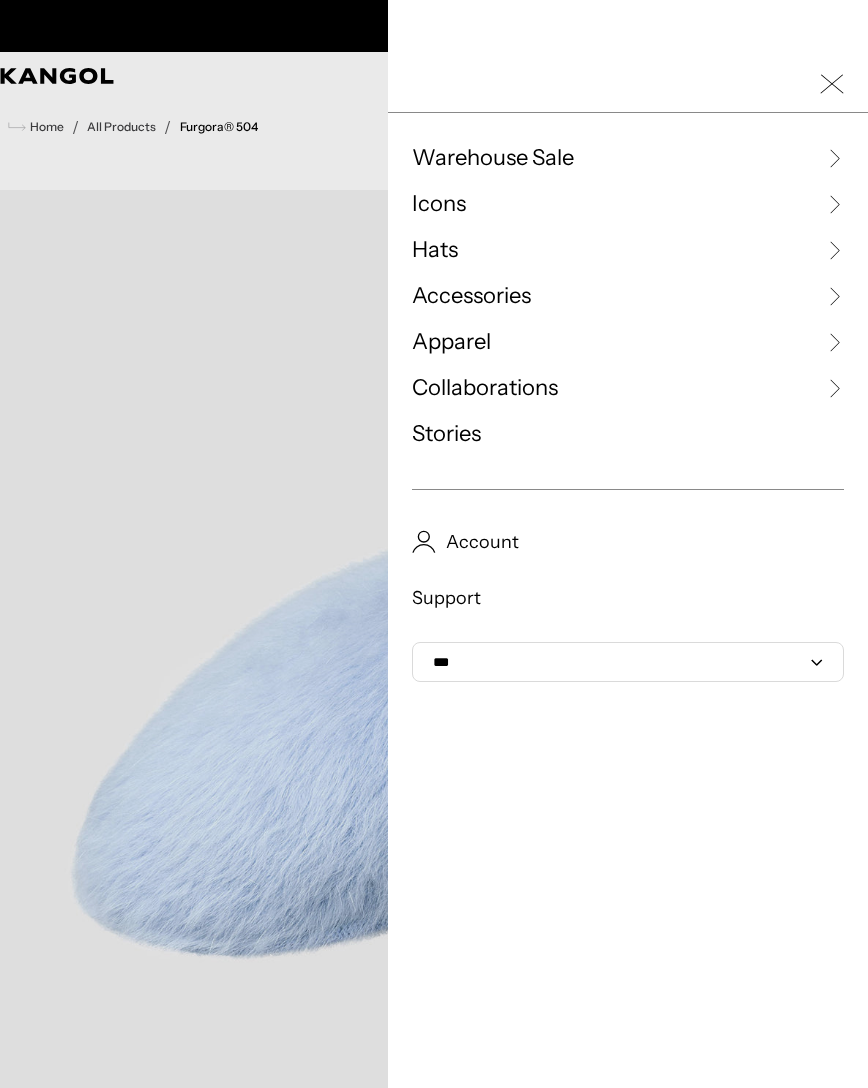 click at bounding box center (834, 158) 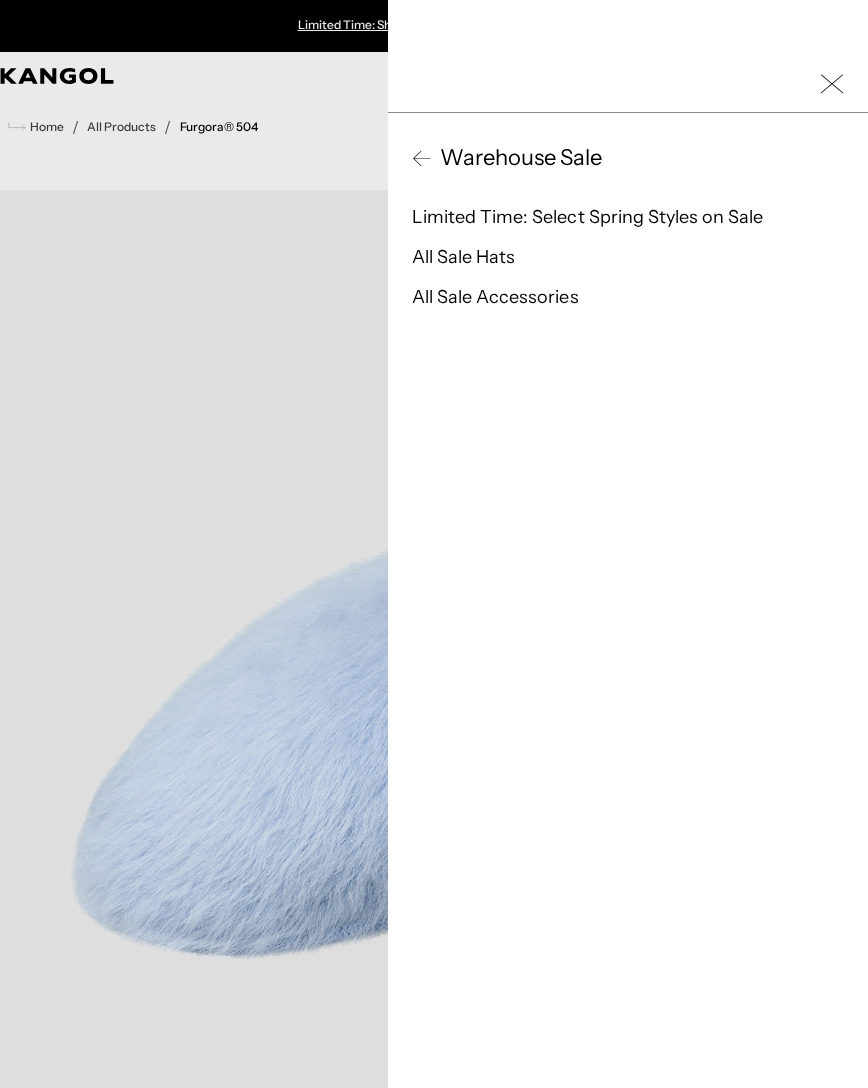 click on "Warehouse Sale" at bounding box center [517, 158] 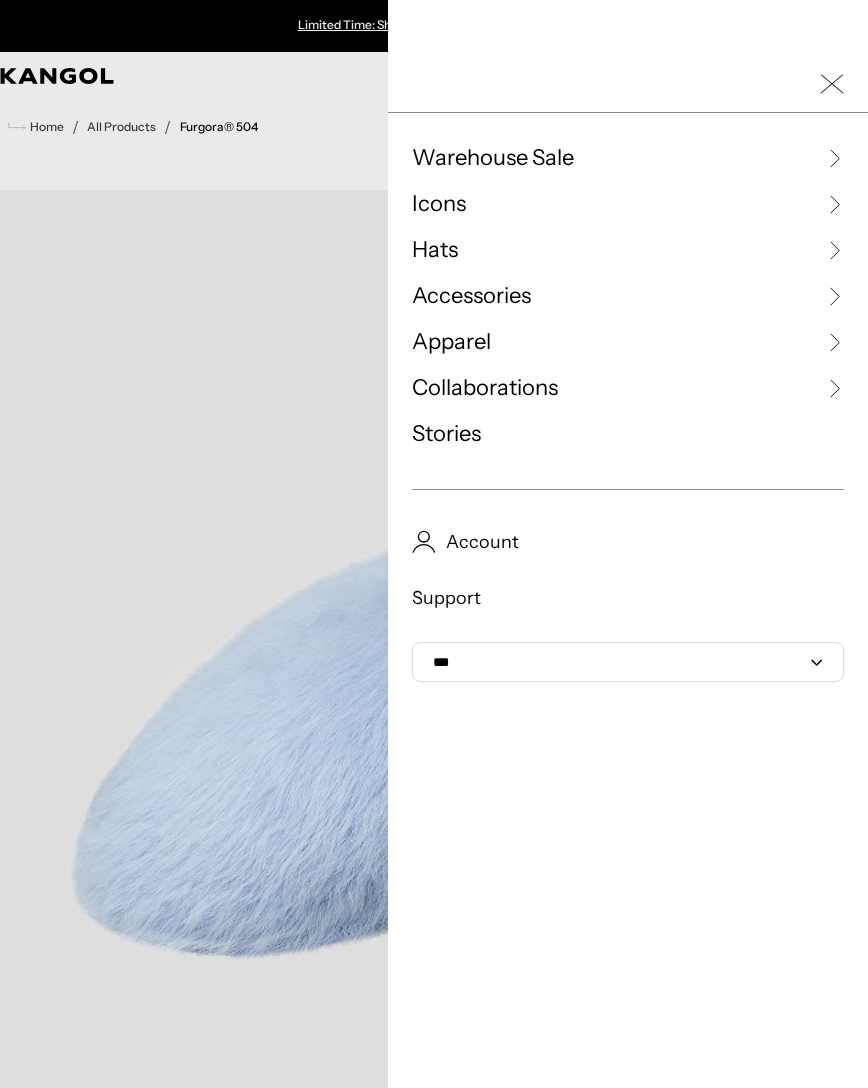 click on "Icons" at bounding box center (628, 204) 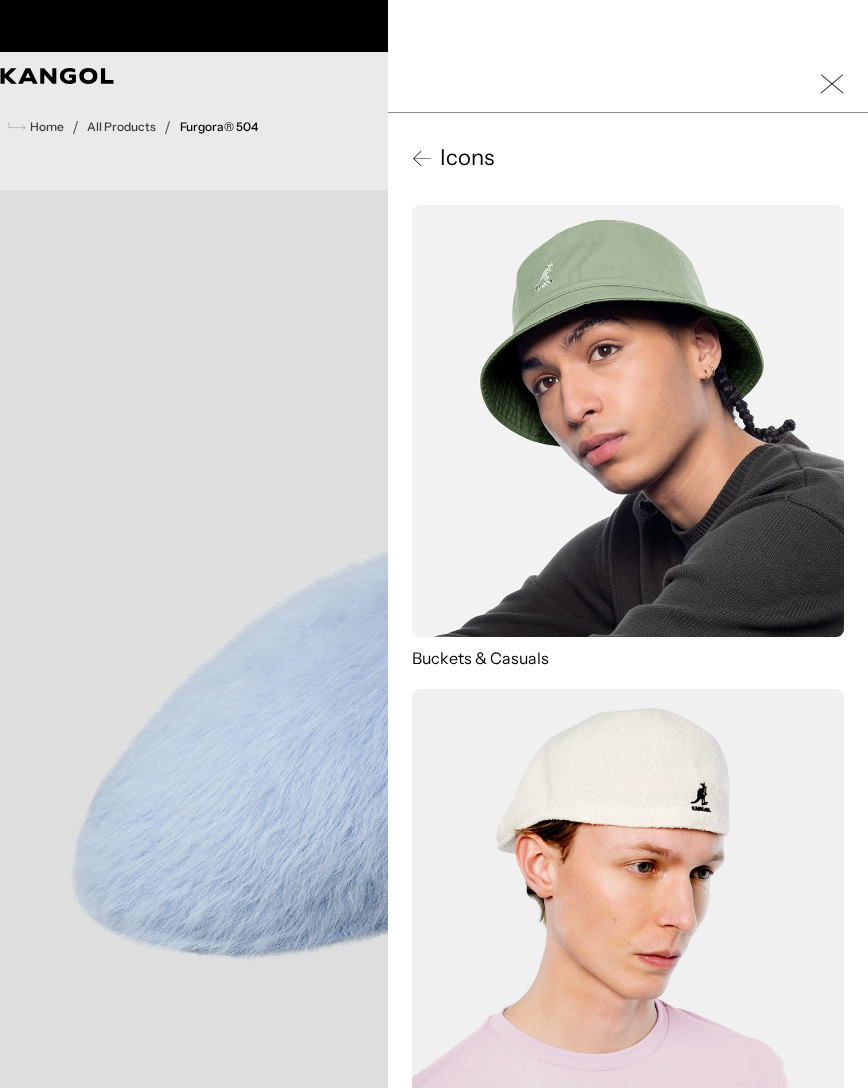 scroll, scrollTop: 0, scrollLeft: 412, axis: horizontal 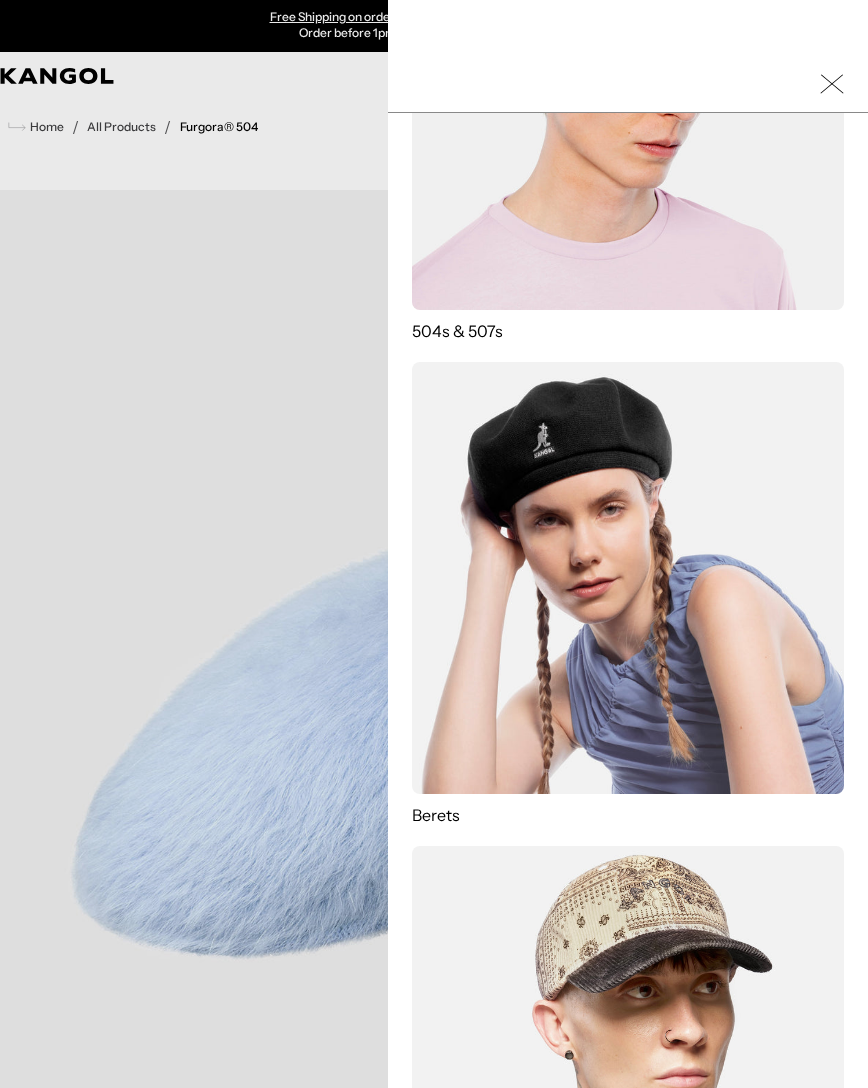 click at bounding box center [628, 578] 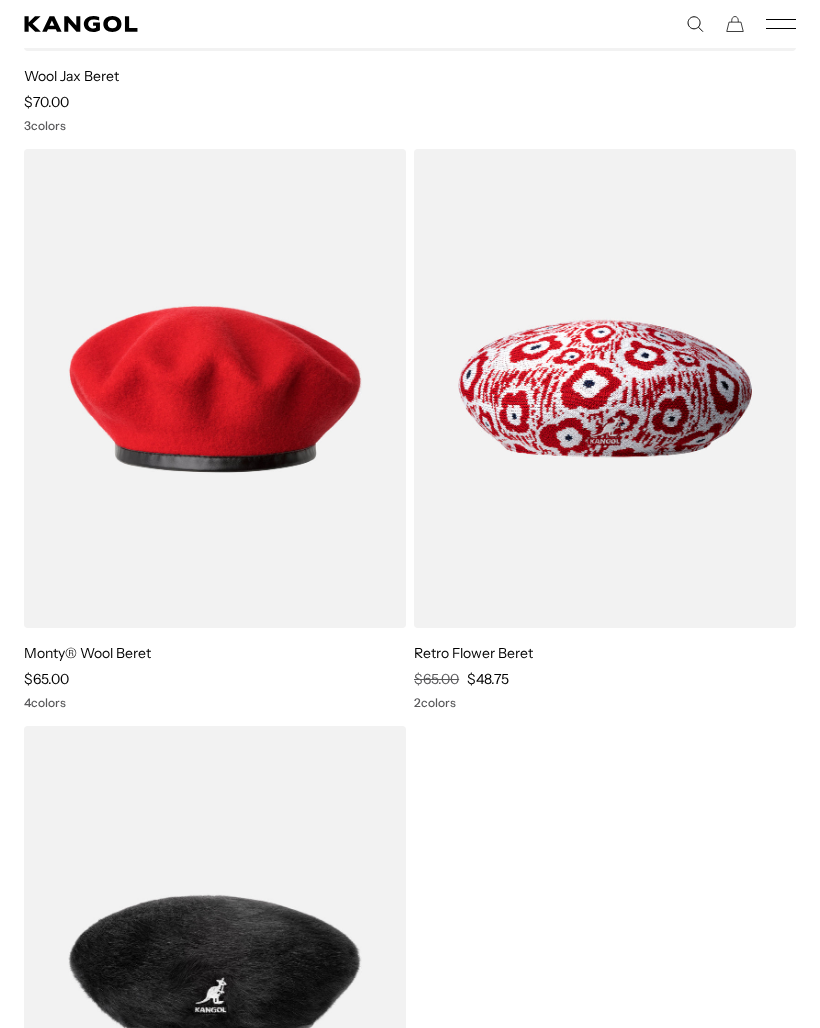 scroll, scrollTop: 2523, scrollLeft: 0, axis: vertical 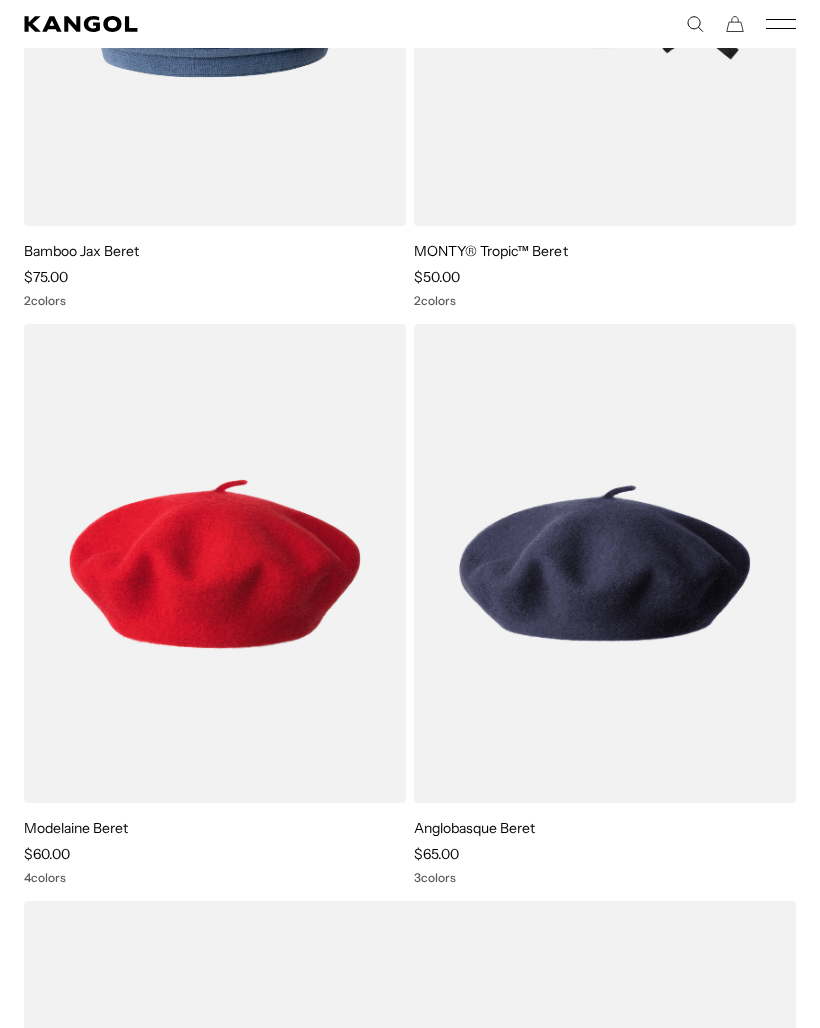 click at bounding box center [781, 24] 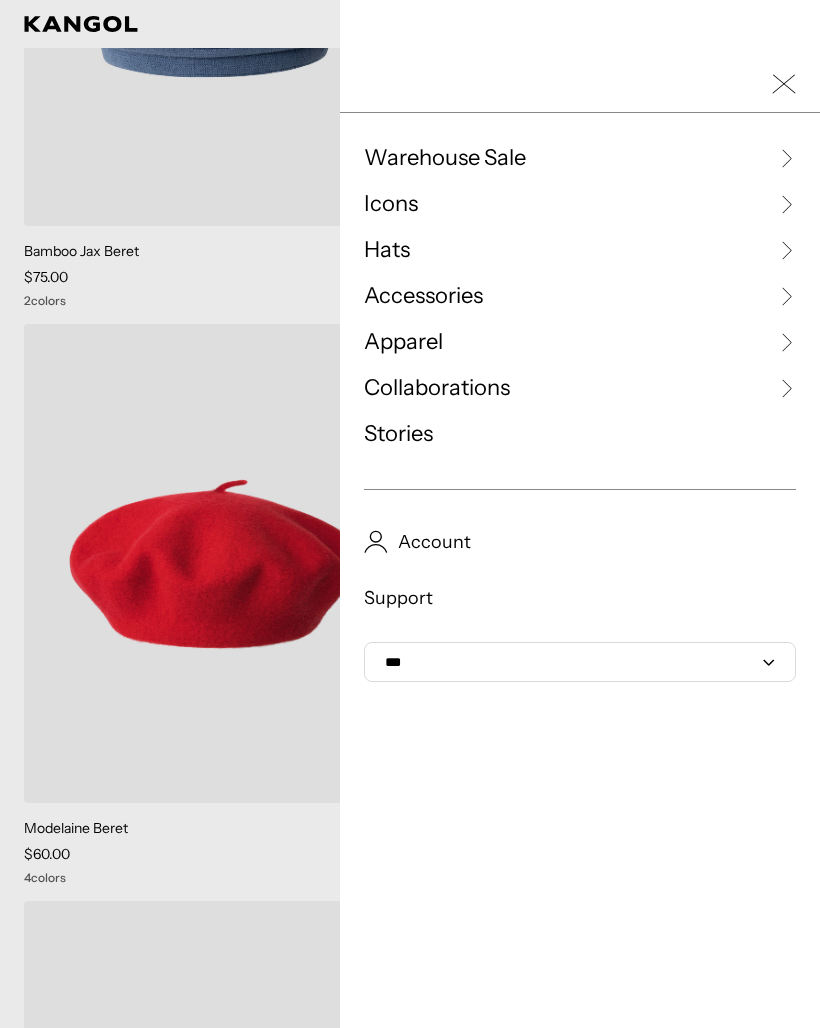 scroll, scrollTop: 0, scrollLeft: 412, axis: horizontal 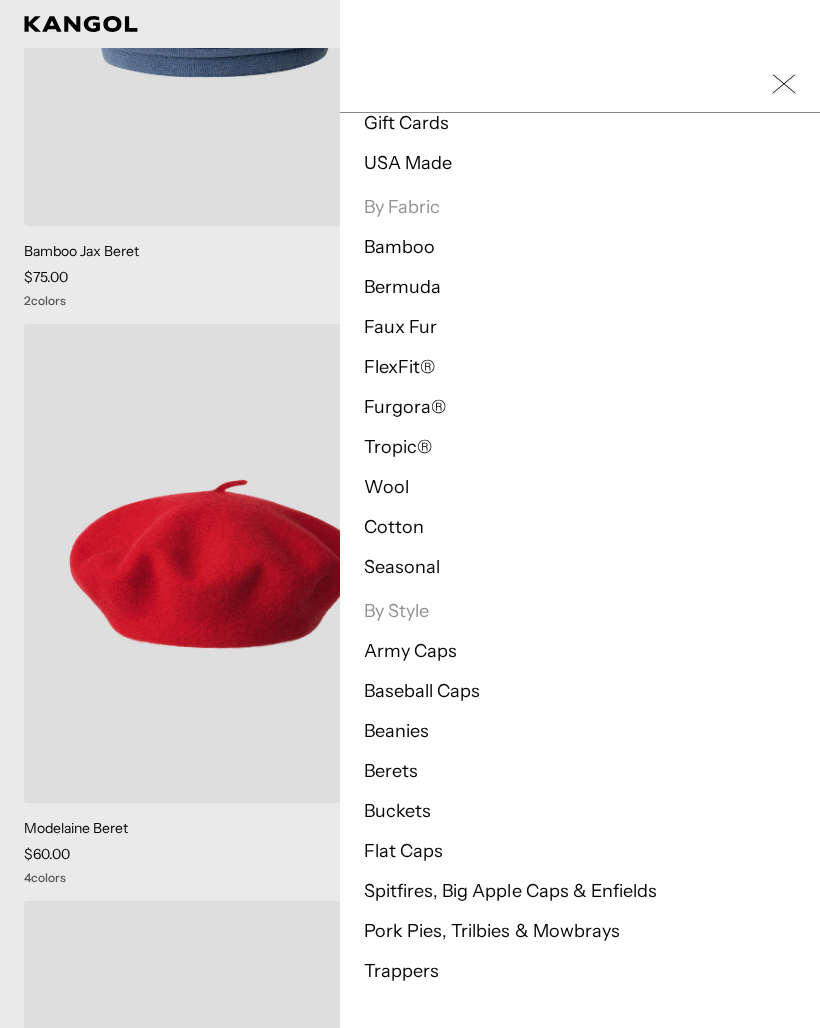 click on "Trappers" at bounding box center [401, 971] 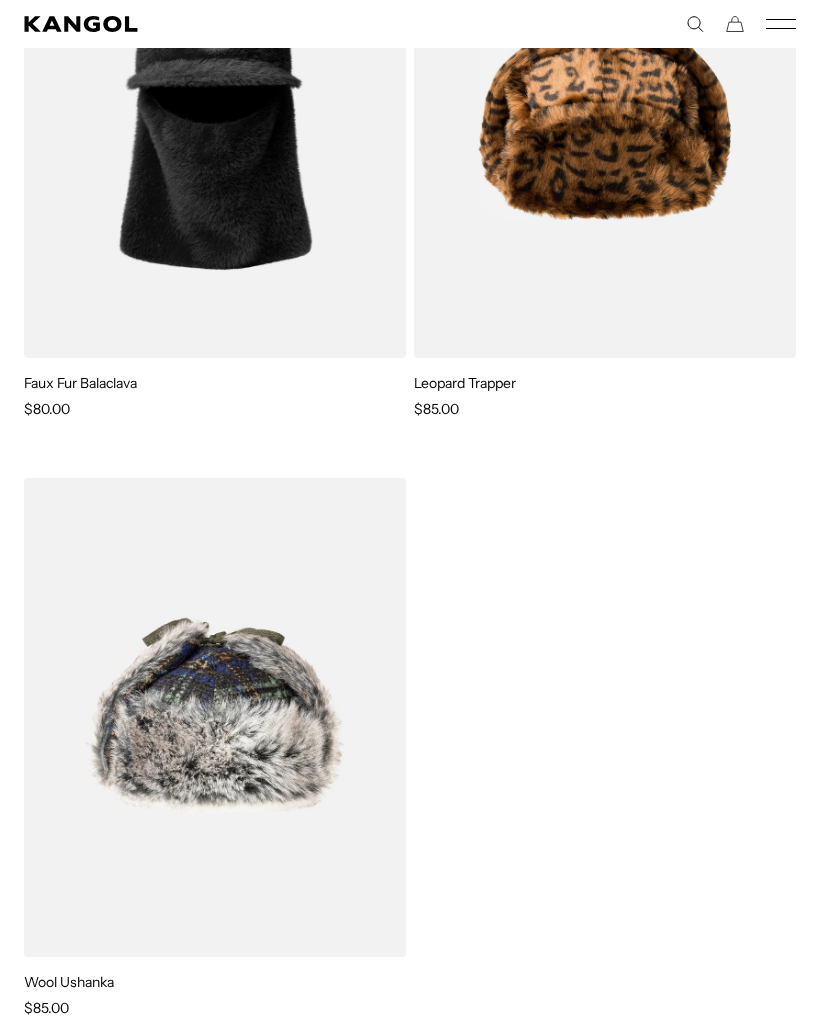 scroll, scrollTop: 0, scrollLeft: 0, axis: both 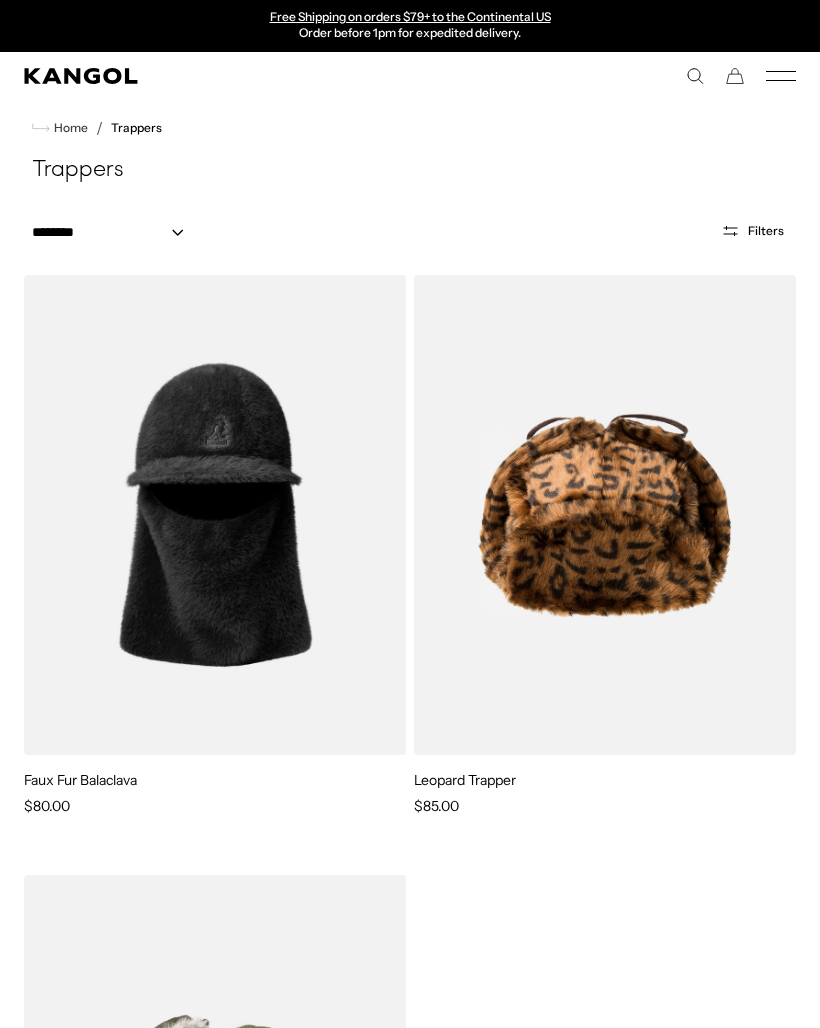 click at bounding box center [781, 76] 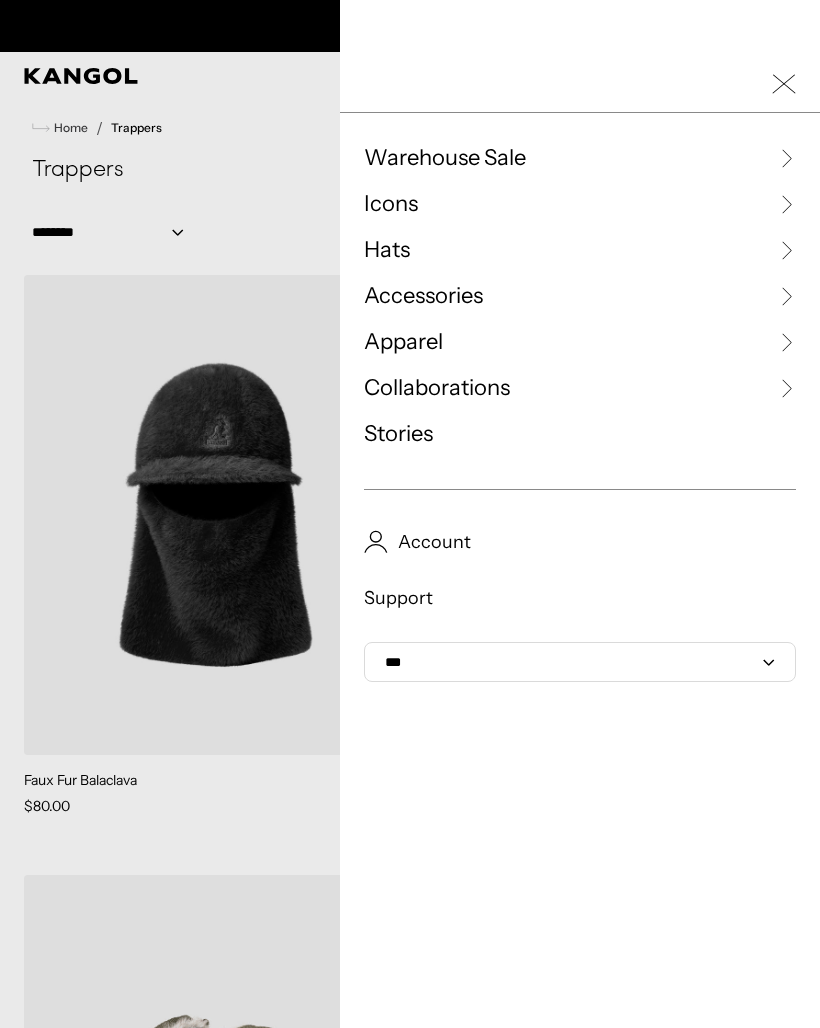 click at bounding box center (786, 250) 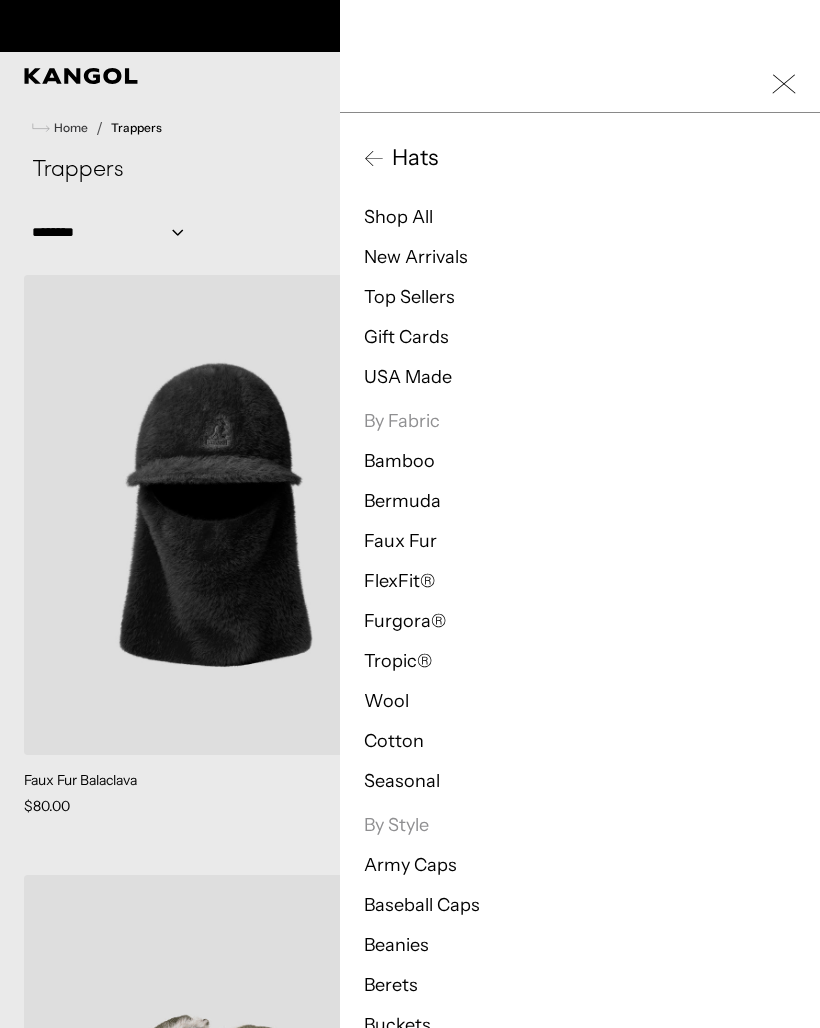 scroll, scrollTop: 0, scrollLeft: 0, axis: both 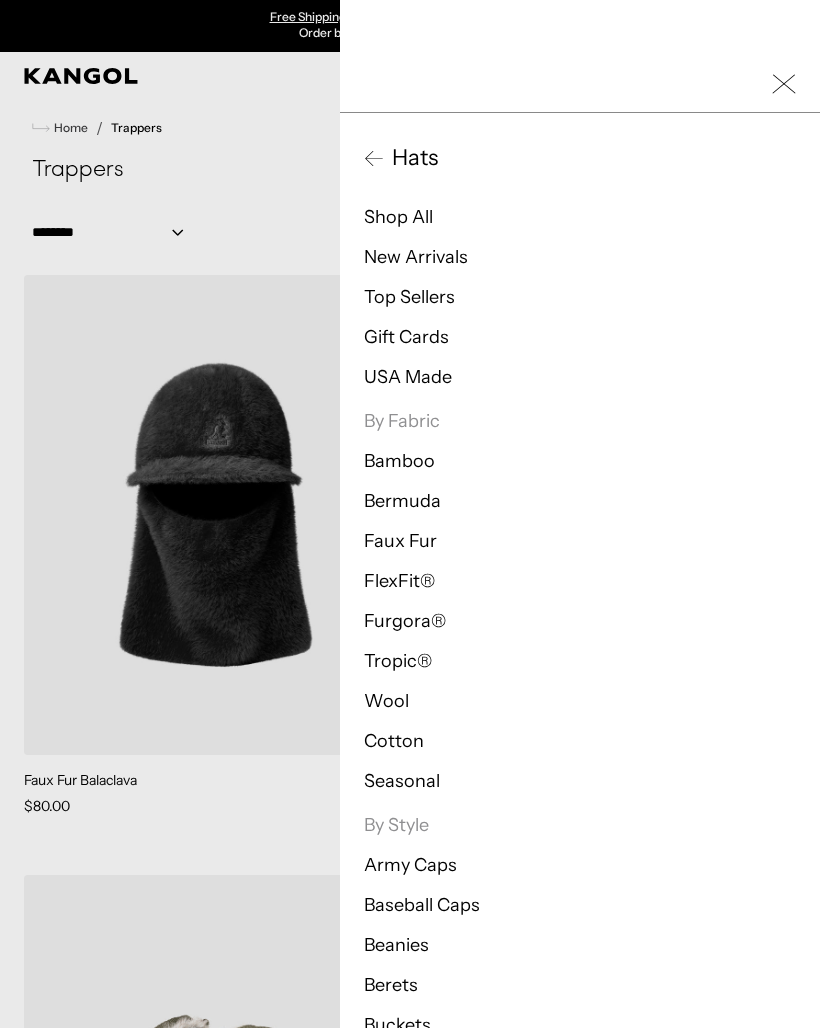 click on "Faux Fur" at bounding box center [400, 541] 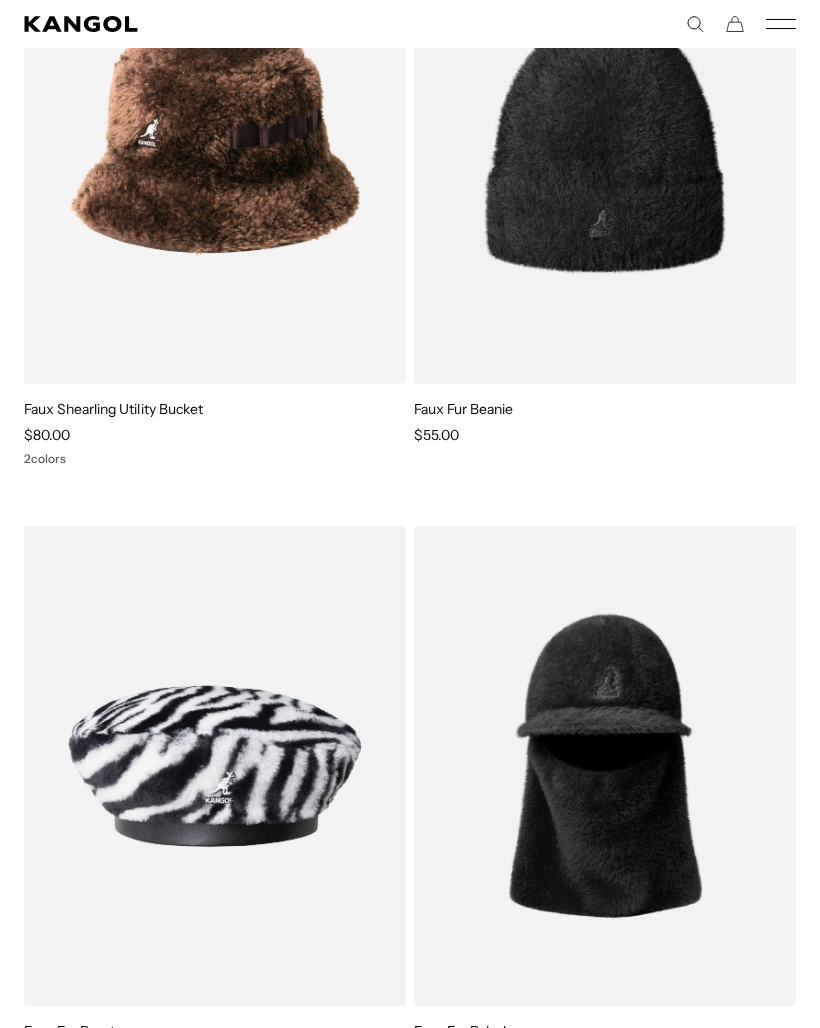 scroll, scrollTop: 1202, scrollLeft: 0, axis: vertical 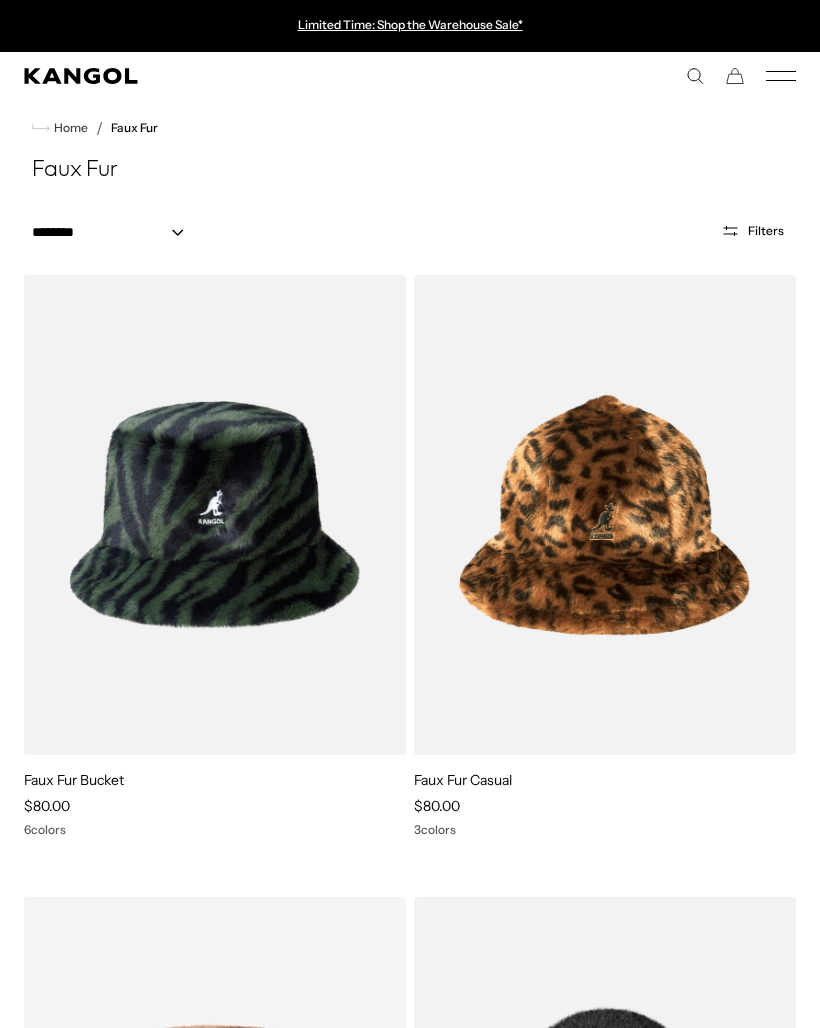 click at bounding box center [781, 76] 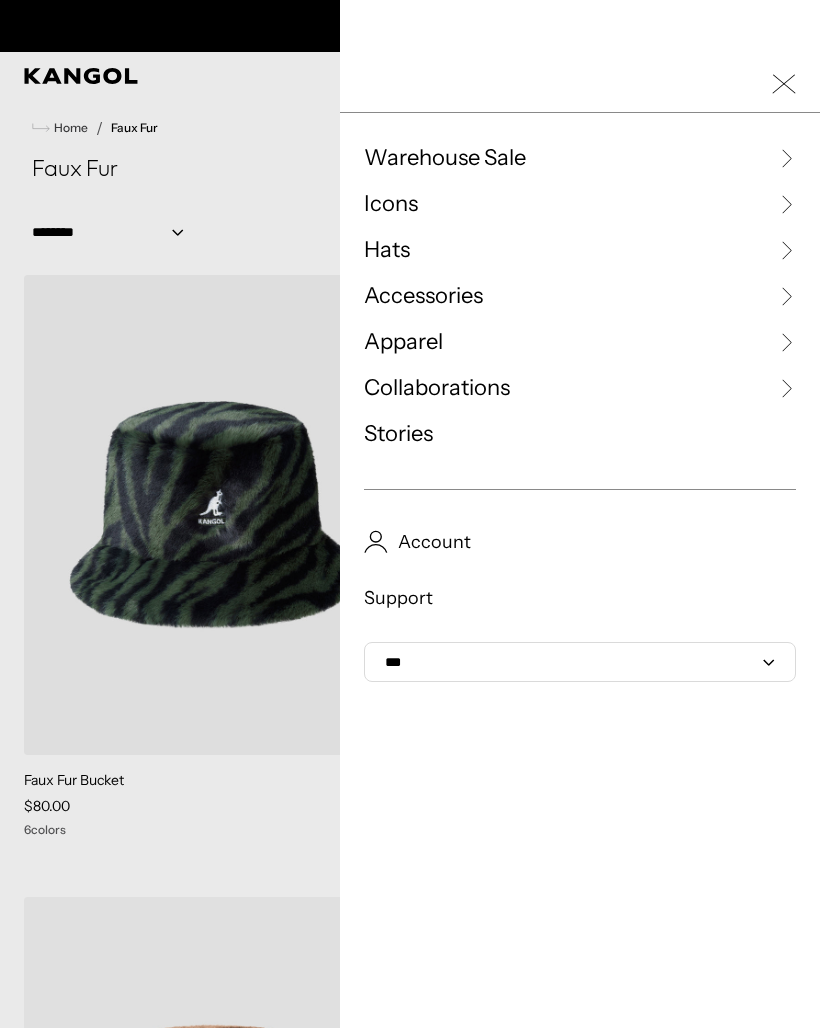 scroll, scrollTop: 0, scrollLeft: 412, axis: horizontal 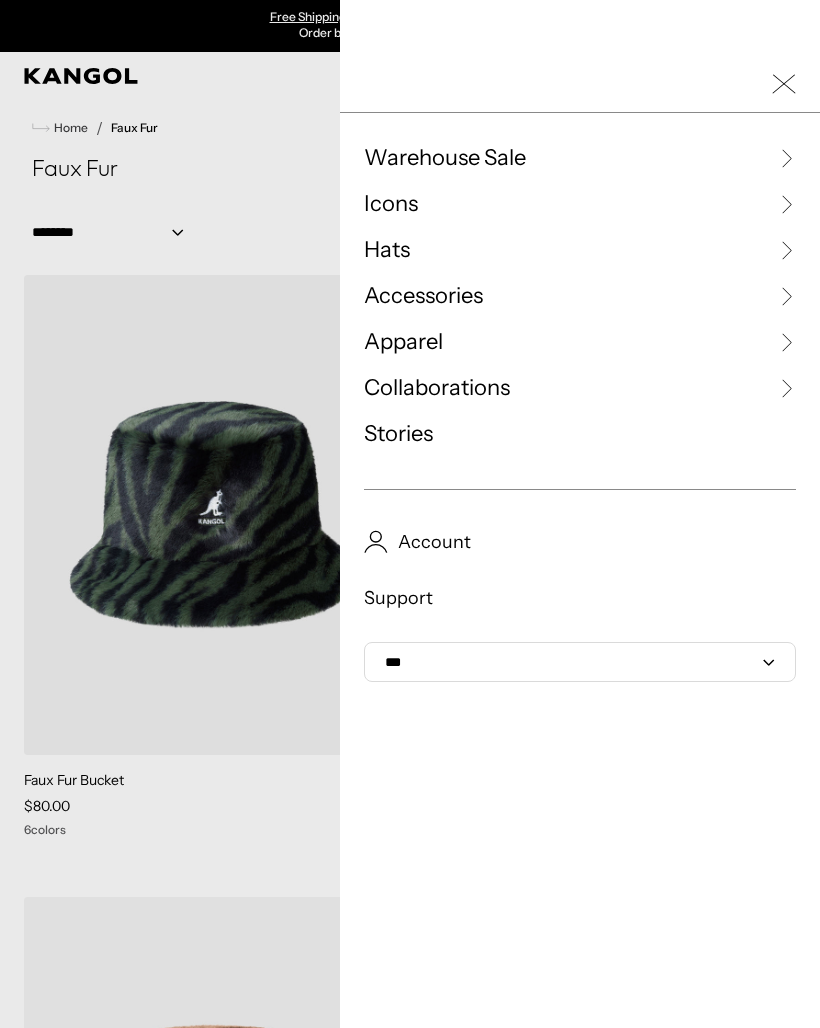click on "Icons" at bounding box center [580, 204] 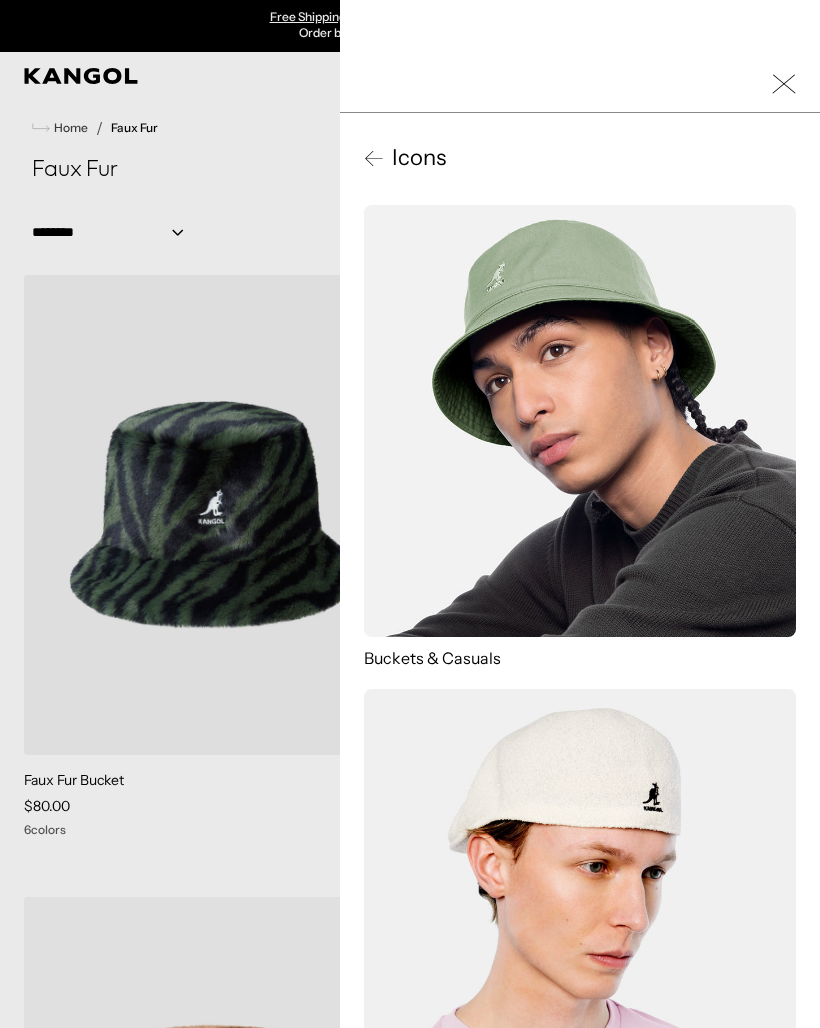 click at bounding box center [580, 421] 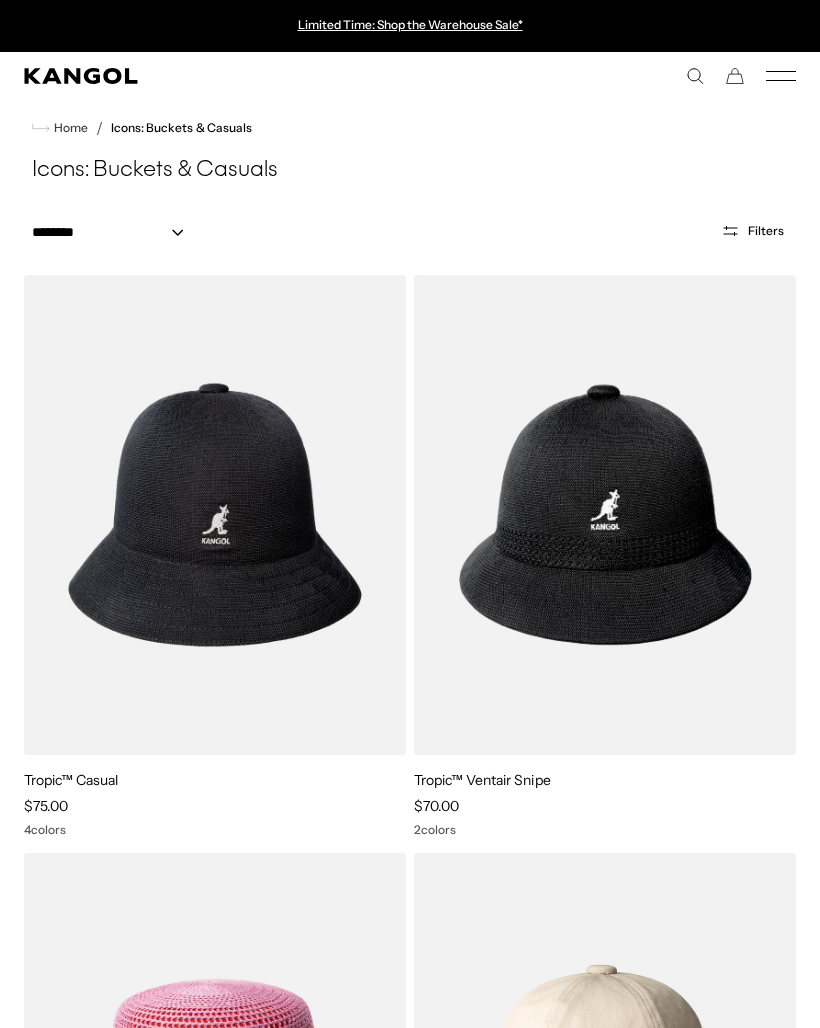 scroll, scrollTop: -23, scrollLeft: 0, axis: vertical 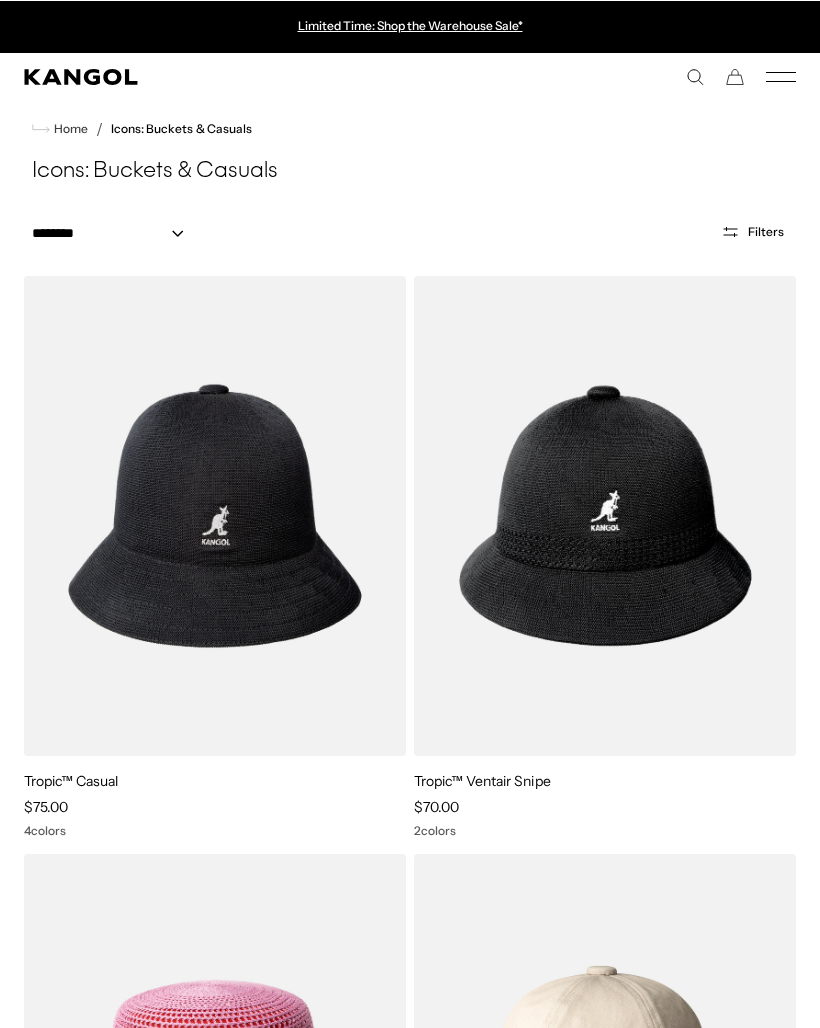 click at bounding box center [781, 76] 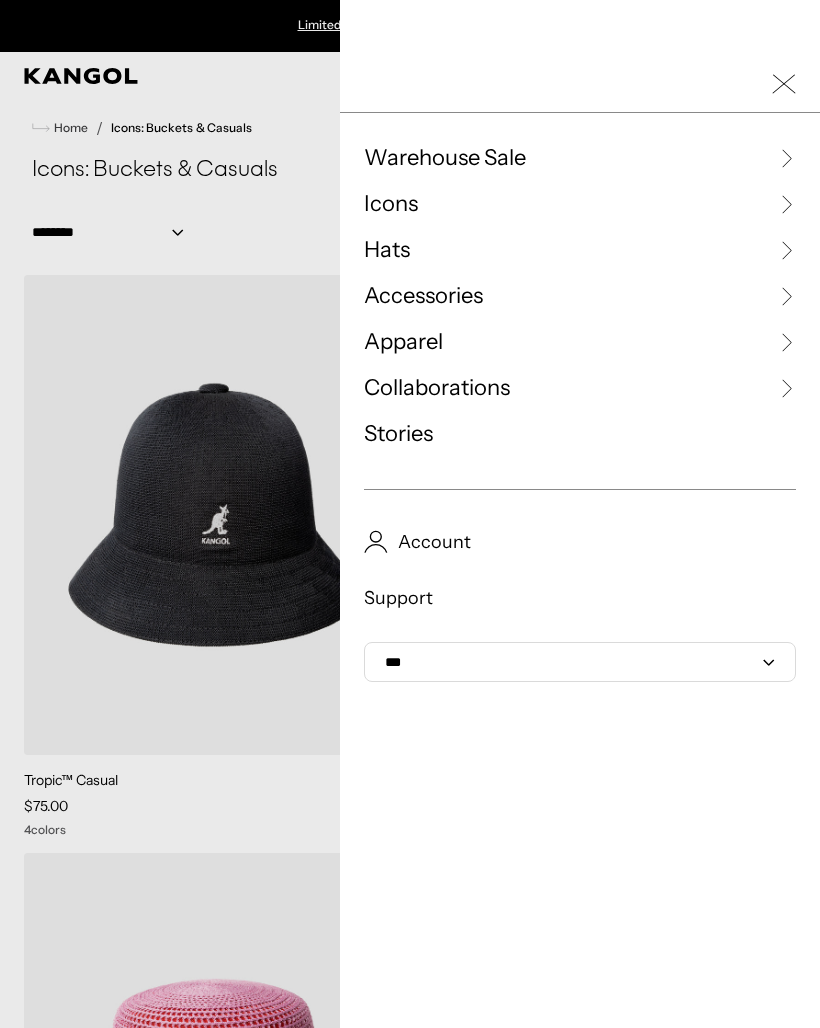 click at bounding box center (786, 250) 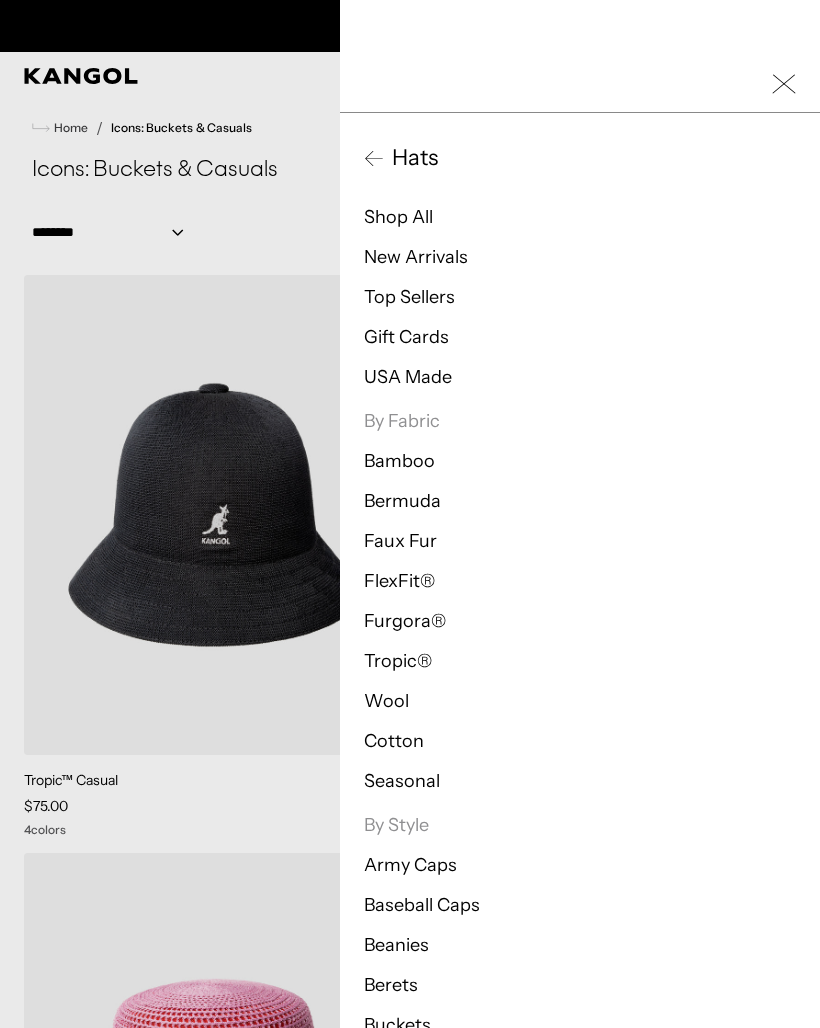 scroll, scrollTop: 0, scrollLeft: 0, axis: both 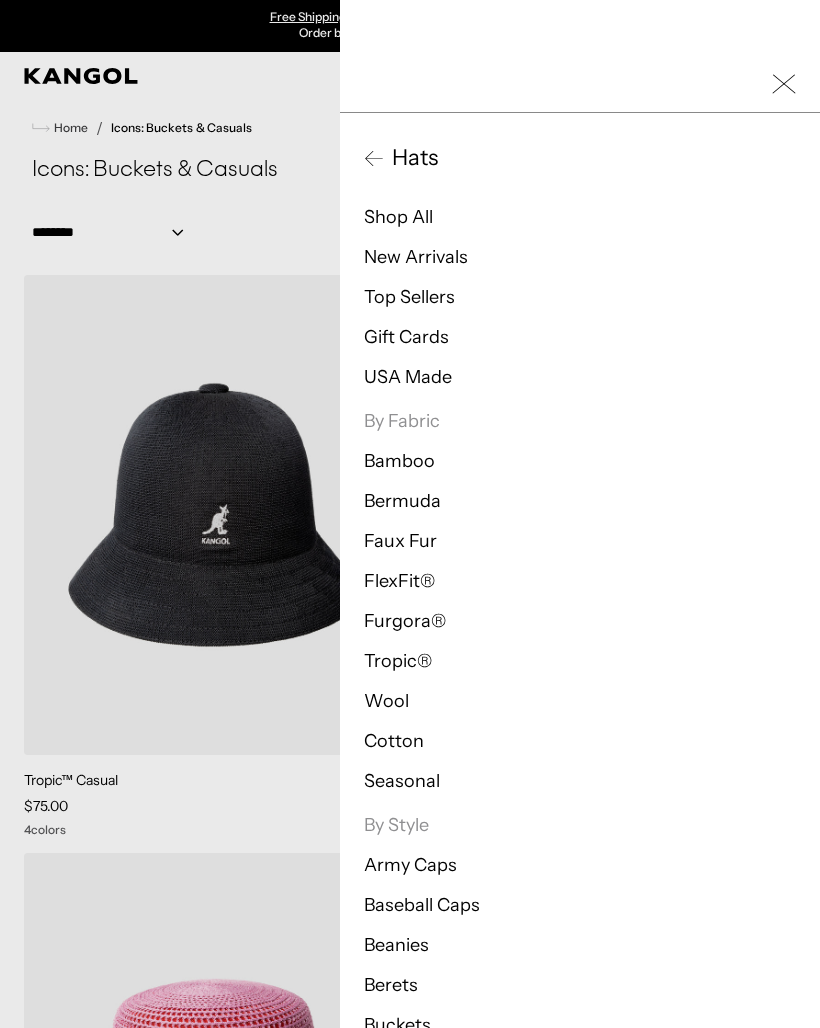 click on "Hats" at bounding box center [469, 158] 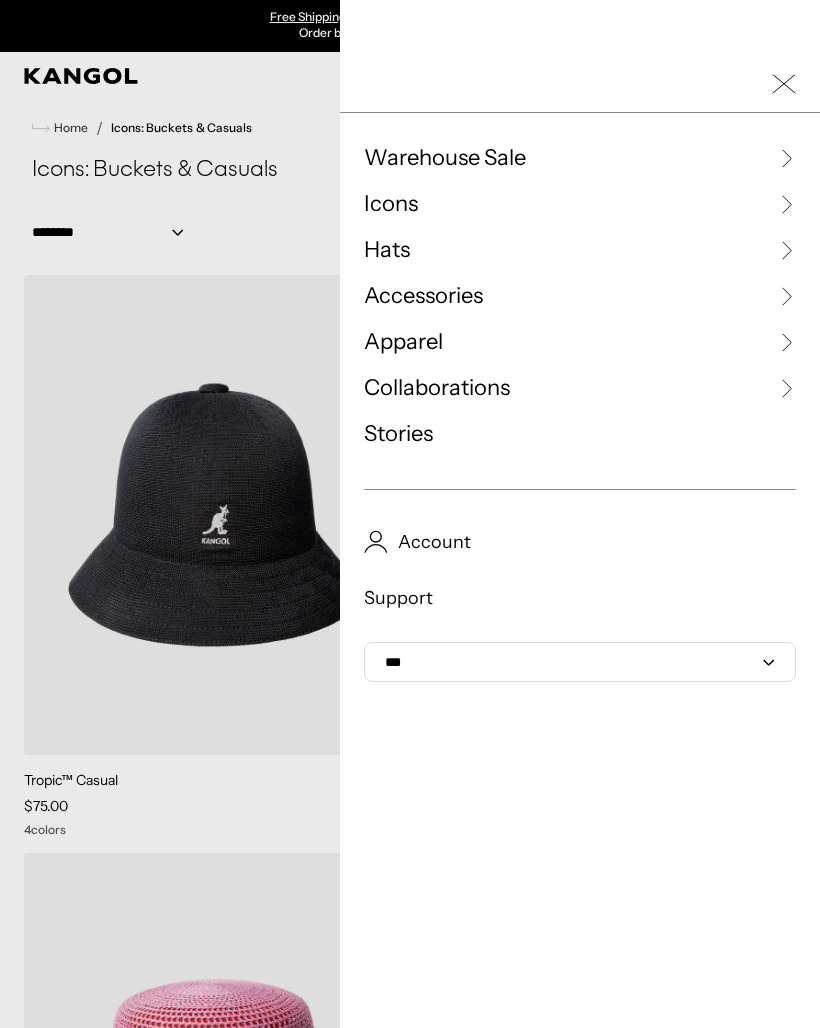 click on "Warehouse Sale
Warehouse Sale
Limited Time: Select Spring Styles on Sale
All Sale Hats
All Sale Accessories
Icons
Icons
Buckets & Casuals" at bounding box center (580, 416) 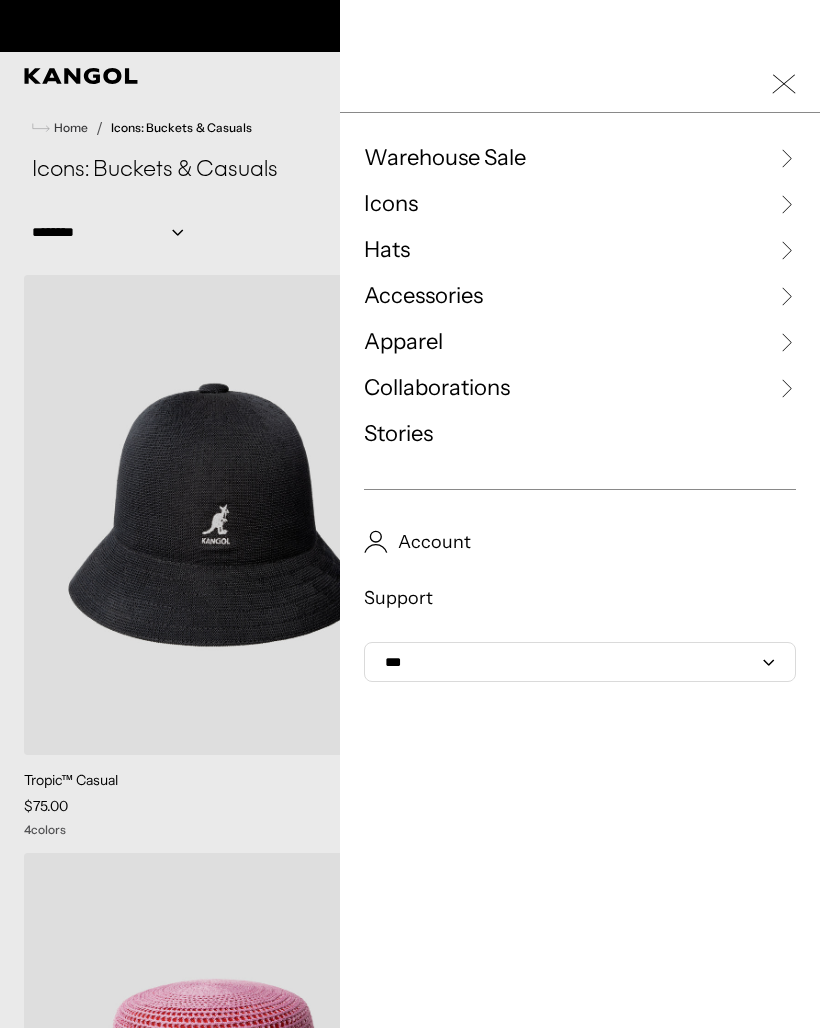 click on "Accessories" at bounding box center (580, 296) 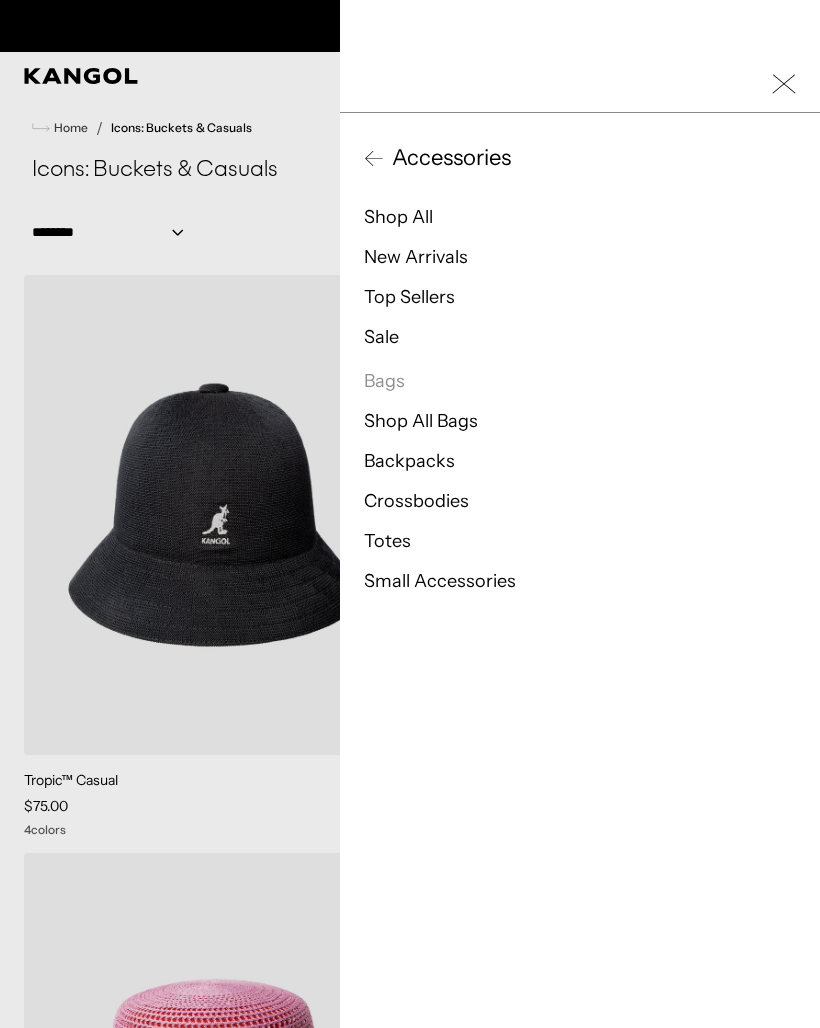 scroll, scrollTop: 0, scrollLeft: 0, axis: both 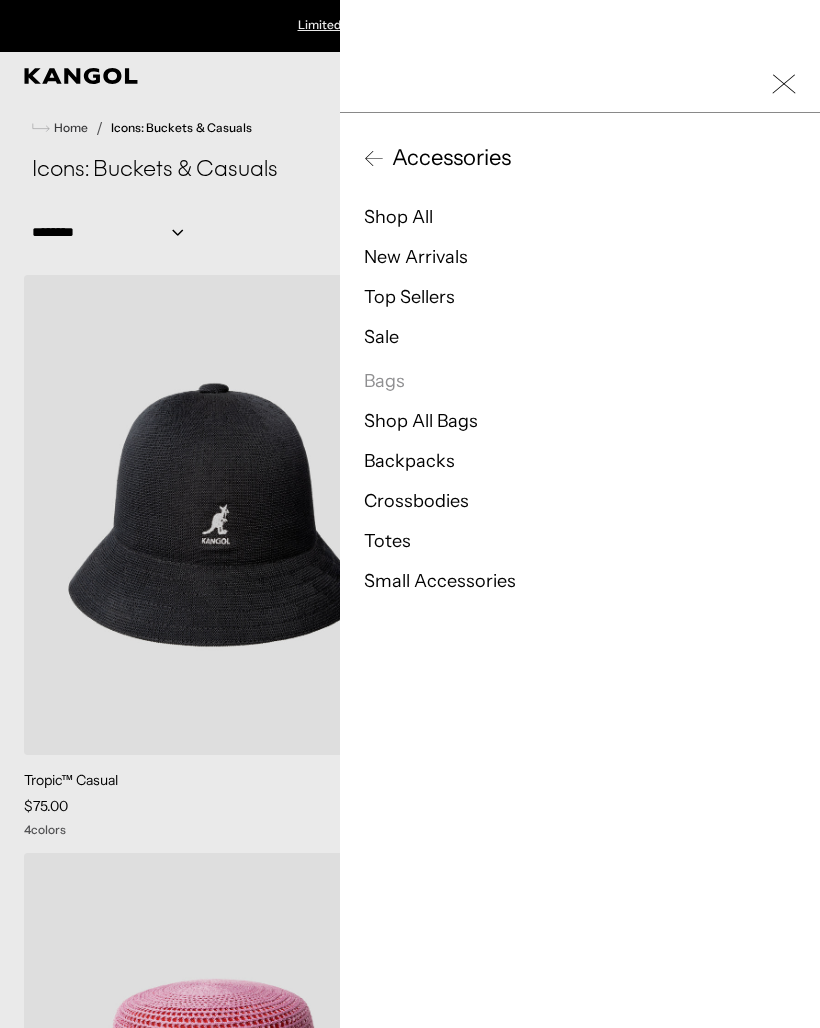 click on "Shop All Bags" at bounding box center [421, 421] 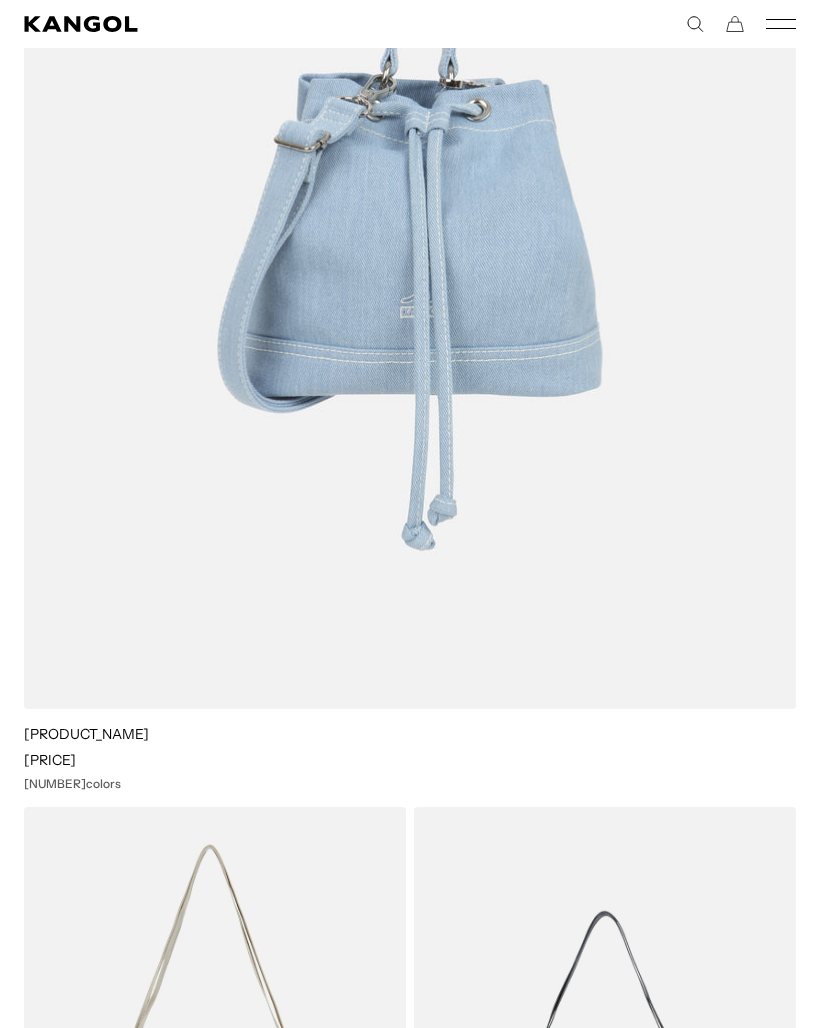 scroll, scrollTop: 1762, scrollLeft: 0, axis: vertical 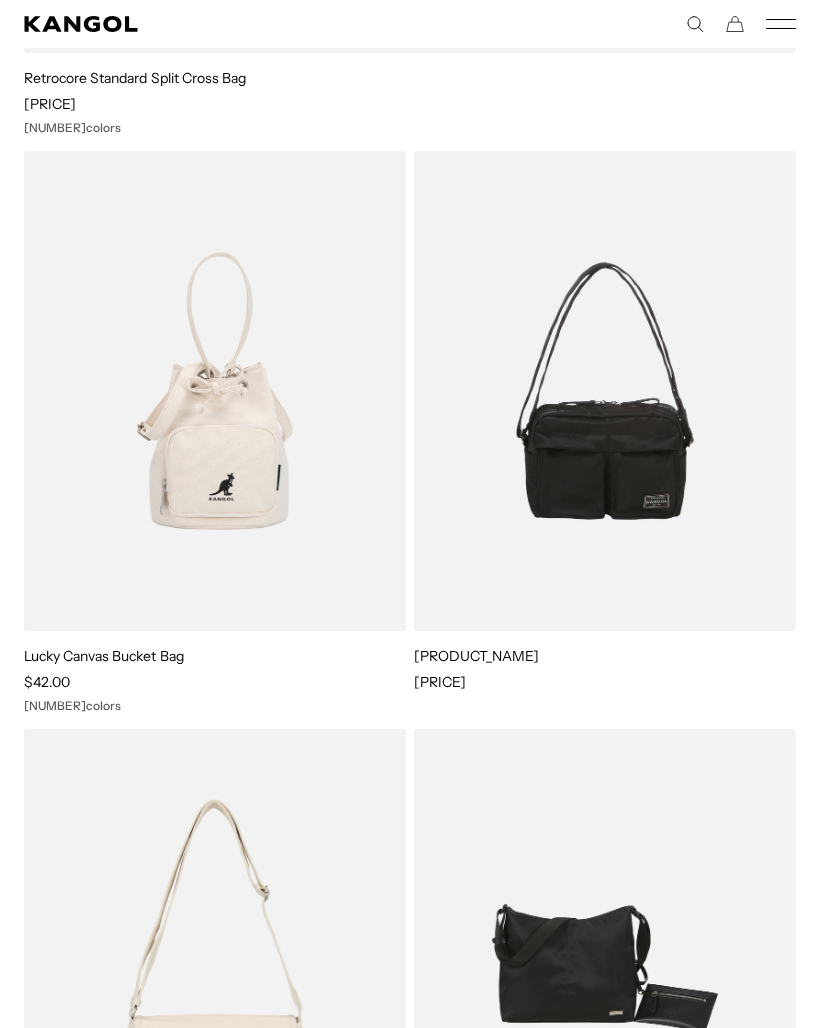 click at bounding box center (781, 24) 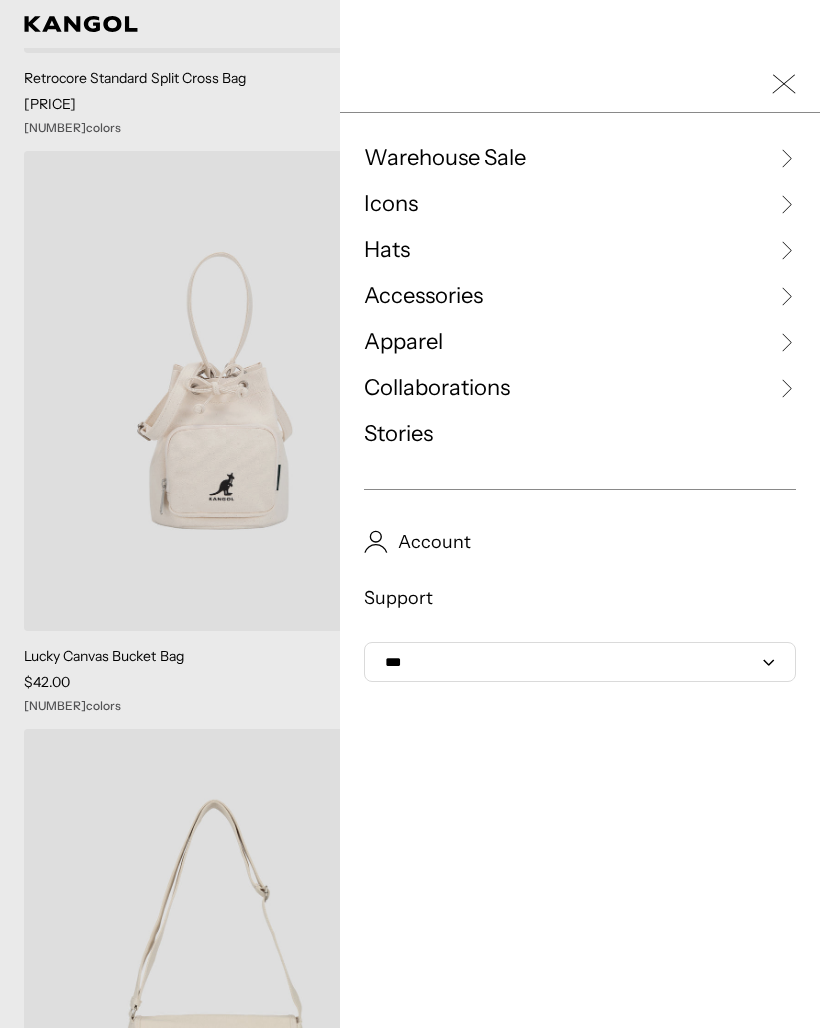 click at bounding box center [786, 250] 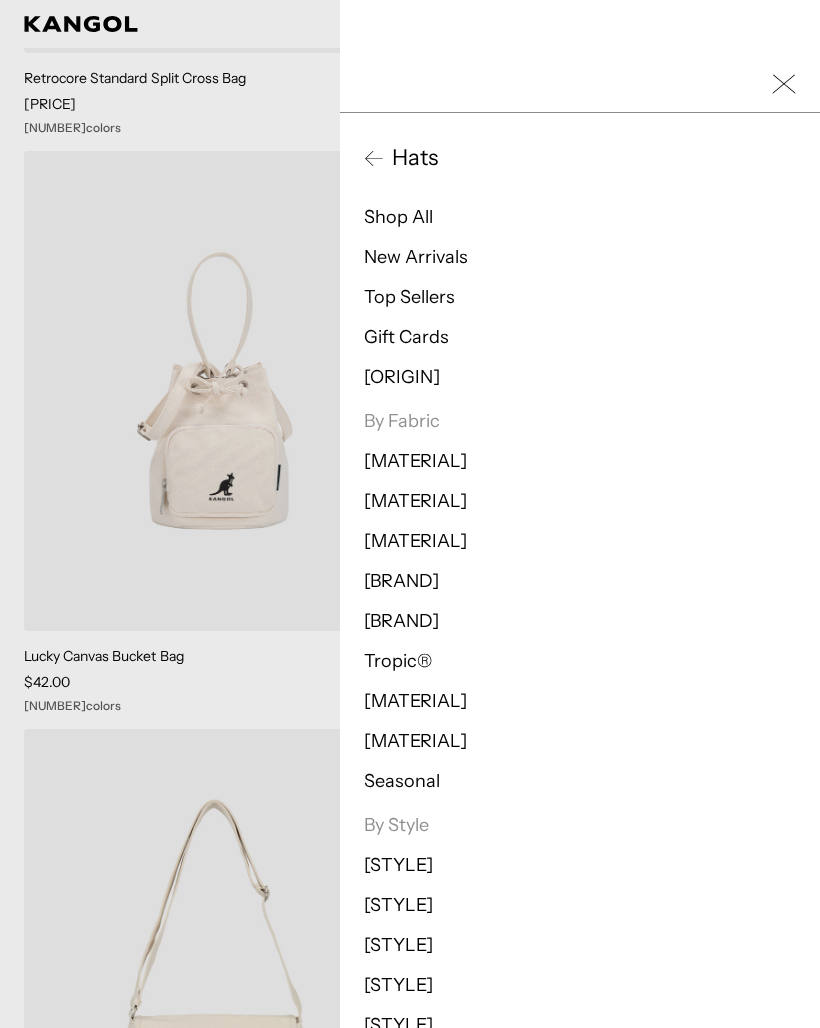 scroll, scrollTop: 0, scrollLeft: 0, axis: both 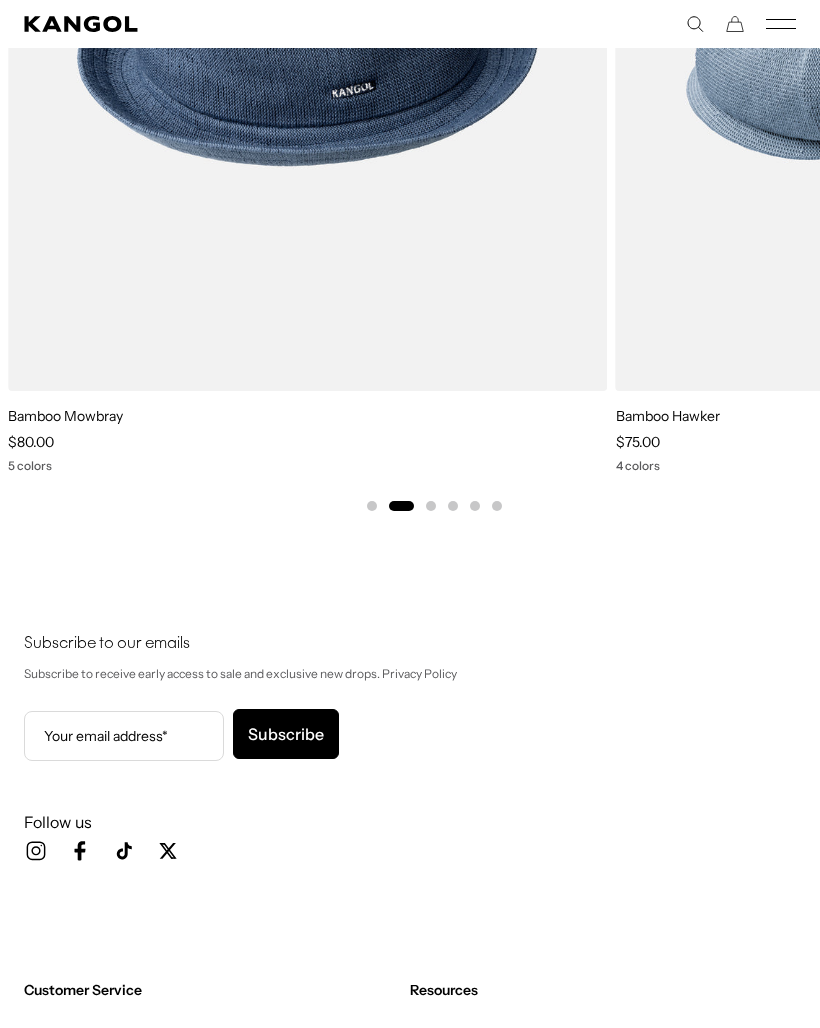 click at bounding box center (781, 24) 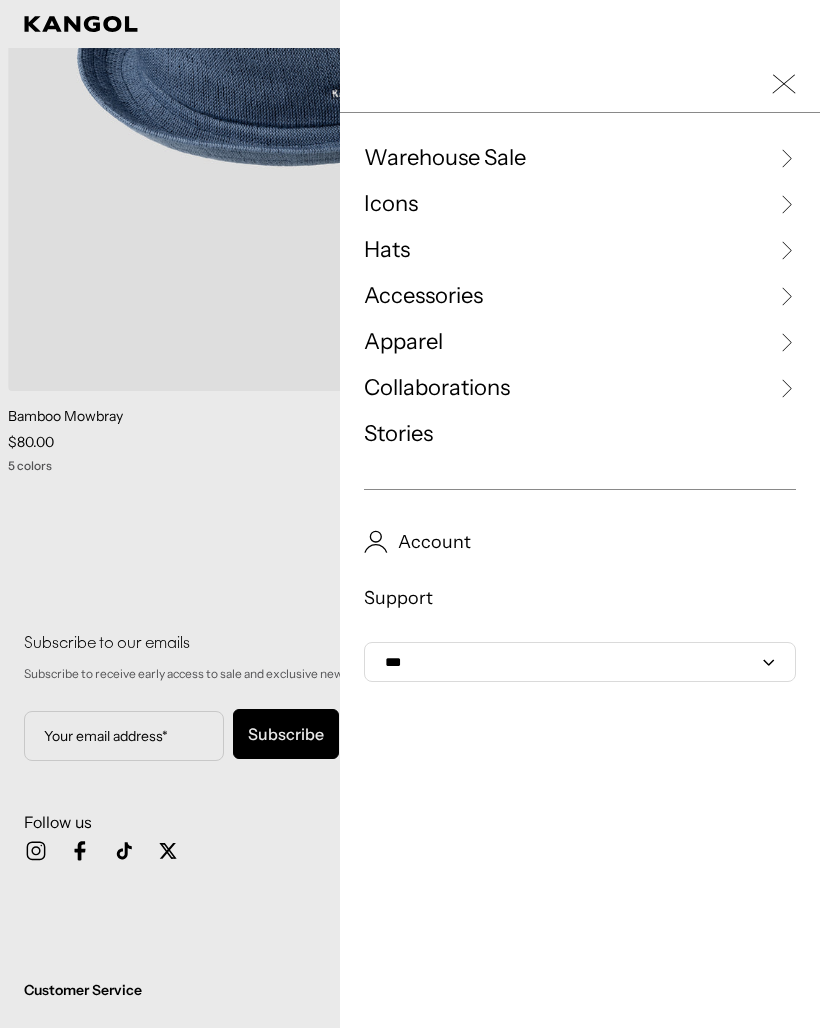 click on "Hats" at bounding box center (580, 250) 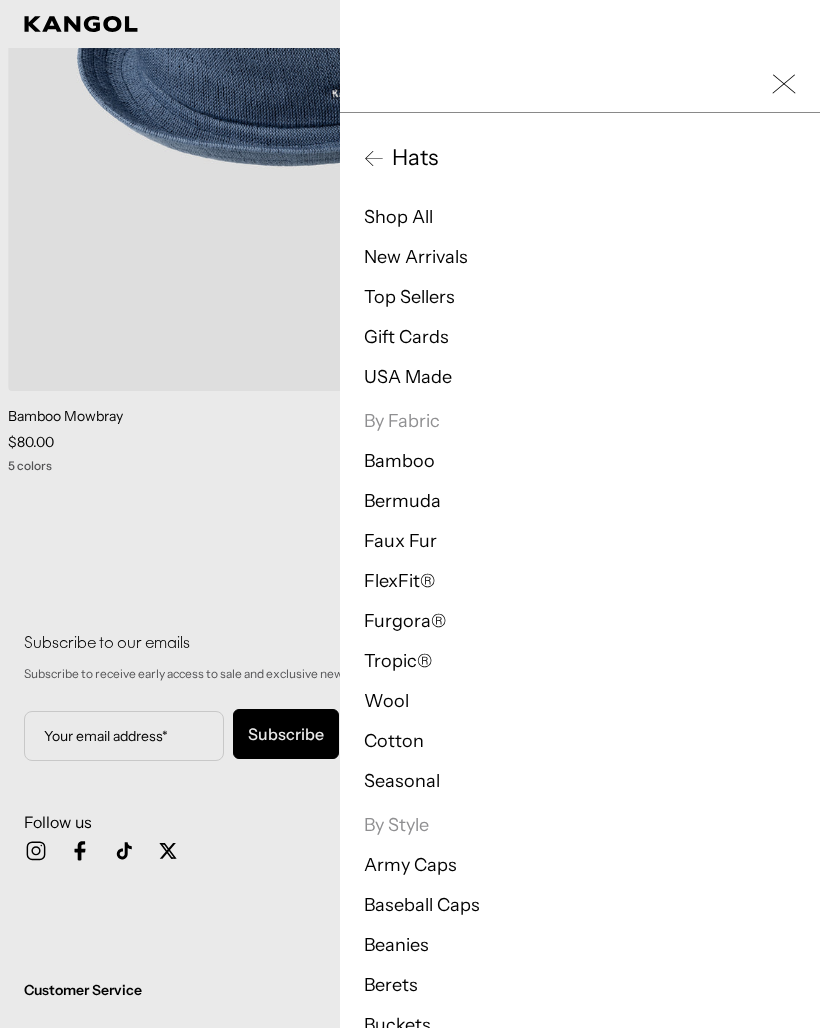 scroll, scrollTop: 0, scrollLeft: 0, axis: both 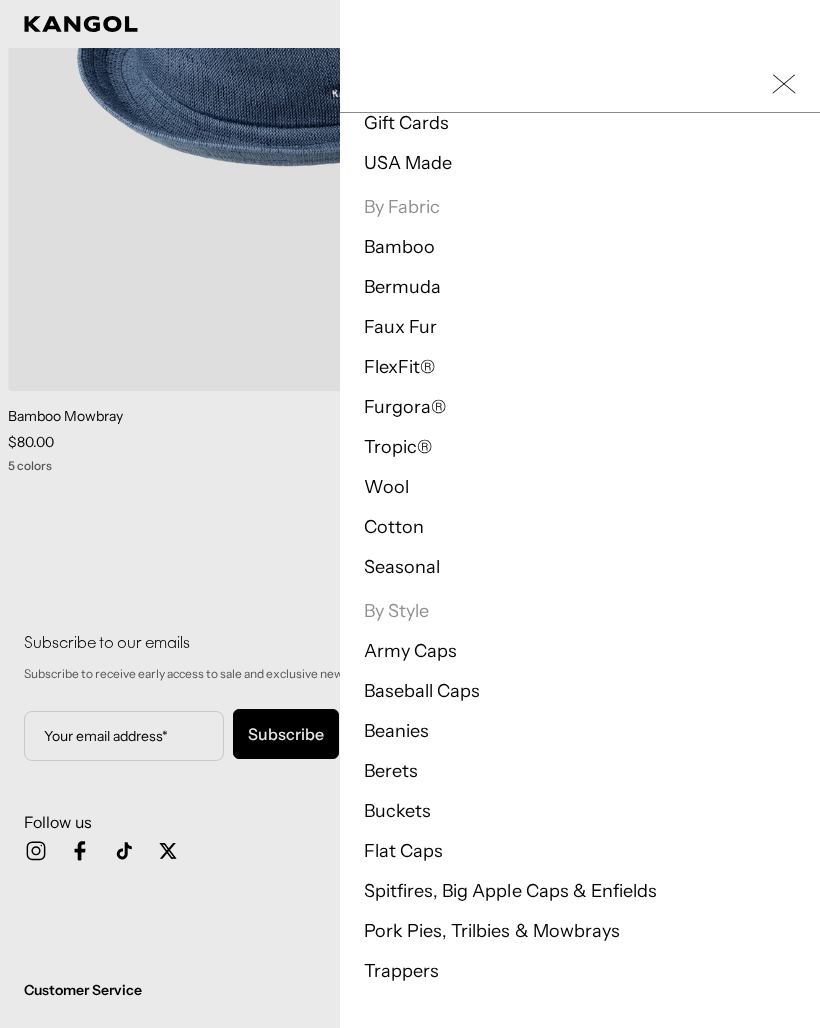 click on "Flat Caps" at bounding box center (403, 851) 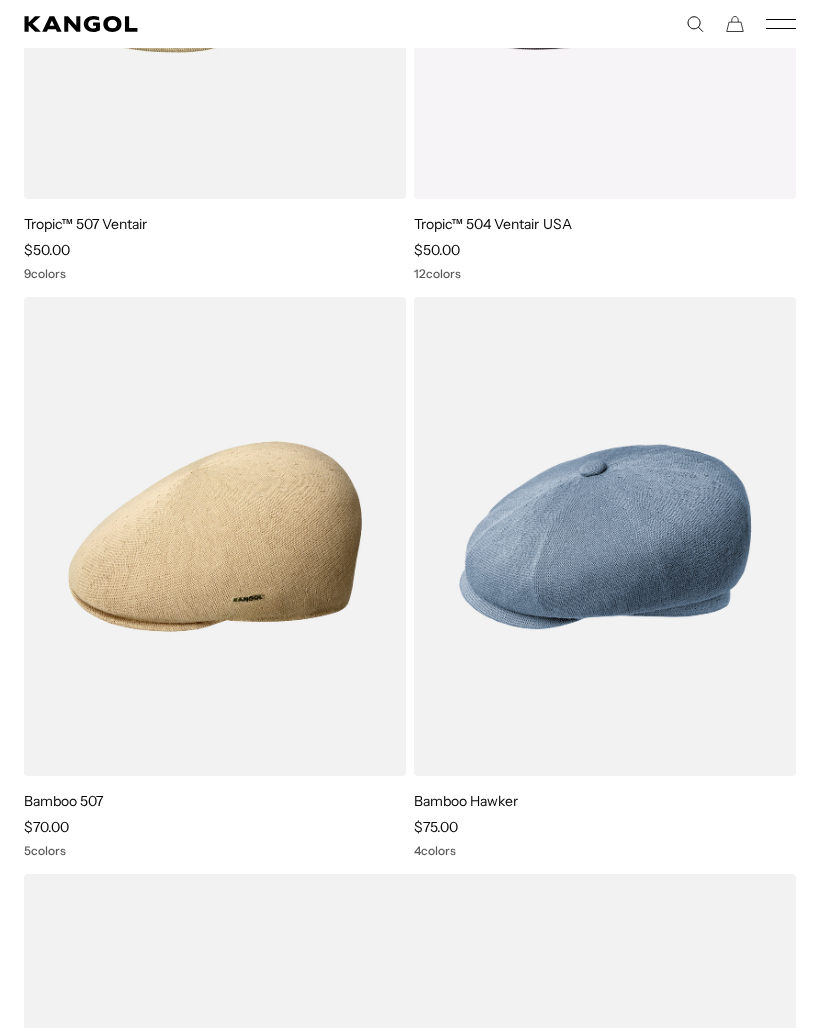 scroll, scrollTop: 556, scrollLeft: 0, axis: vertical 